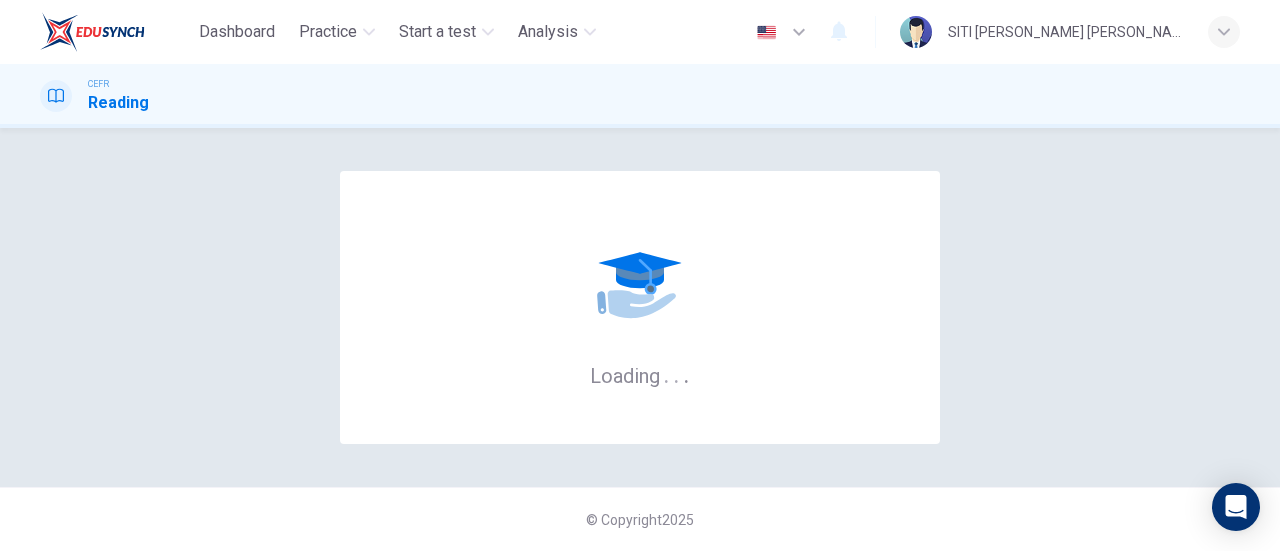 scroll, scrollTop: 0, scrollLeft: 0, axis: both 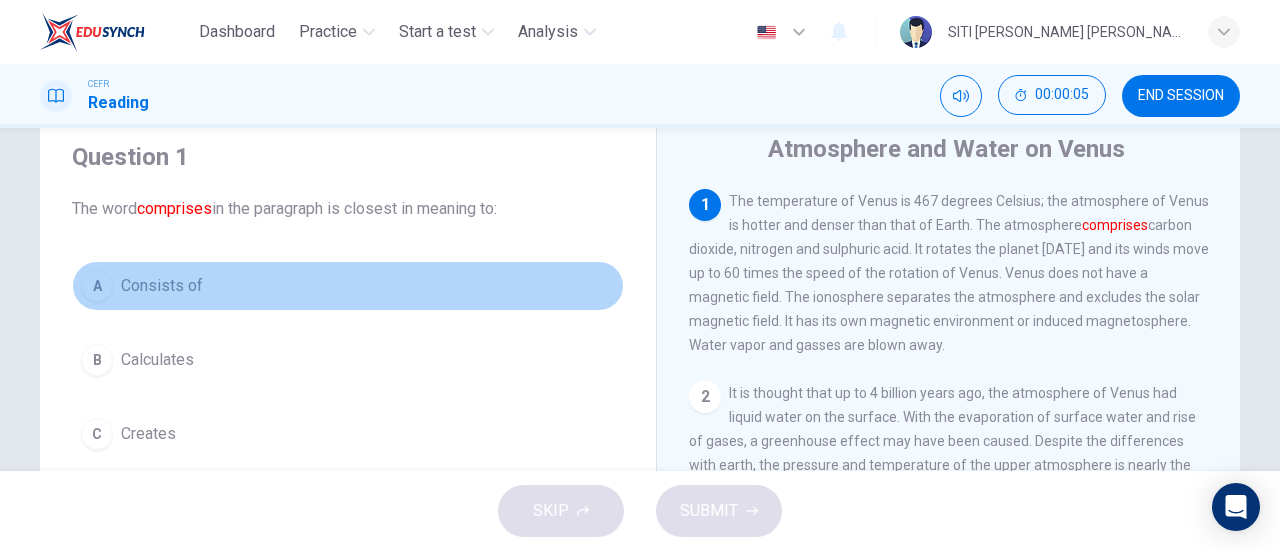 click on "A" at bounding box center (97, 286) 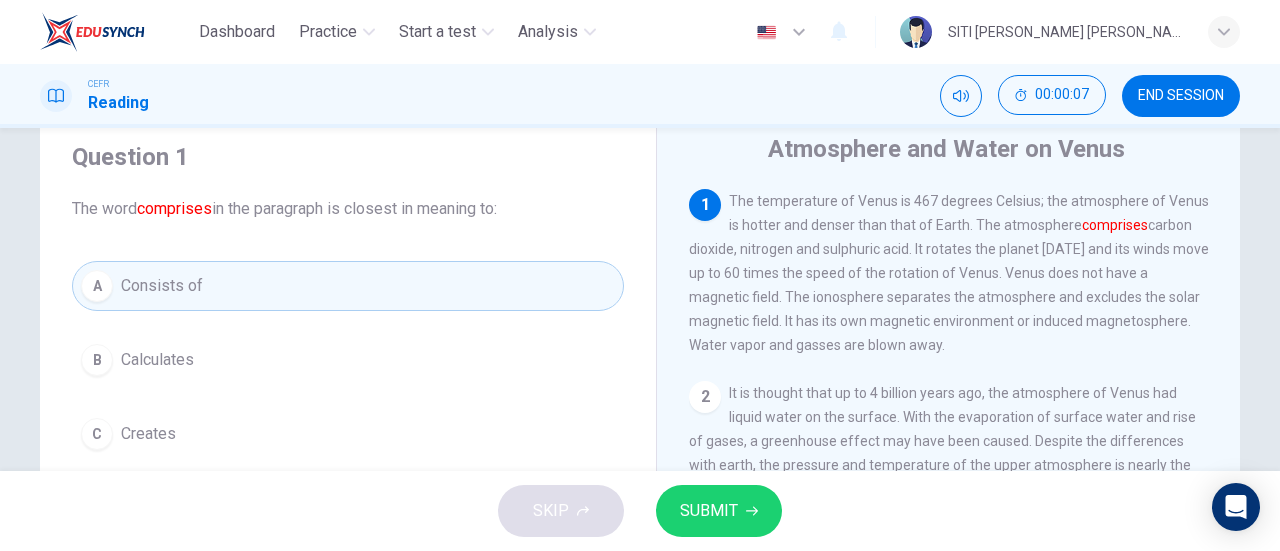 click on "SUBMIT" at bounding box center (709, 511) 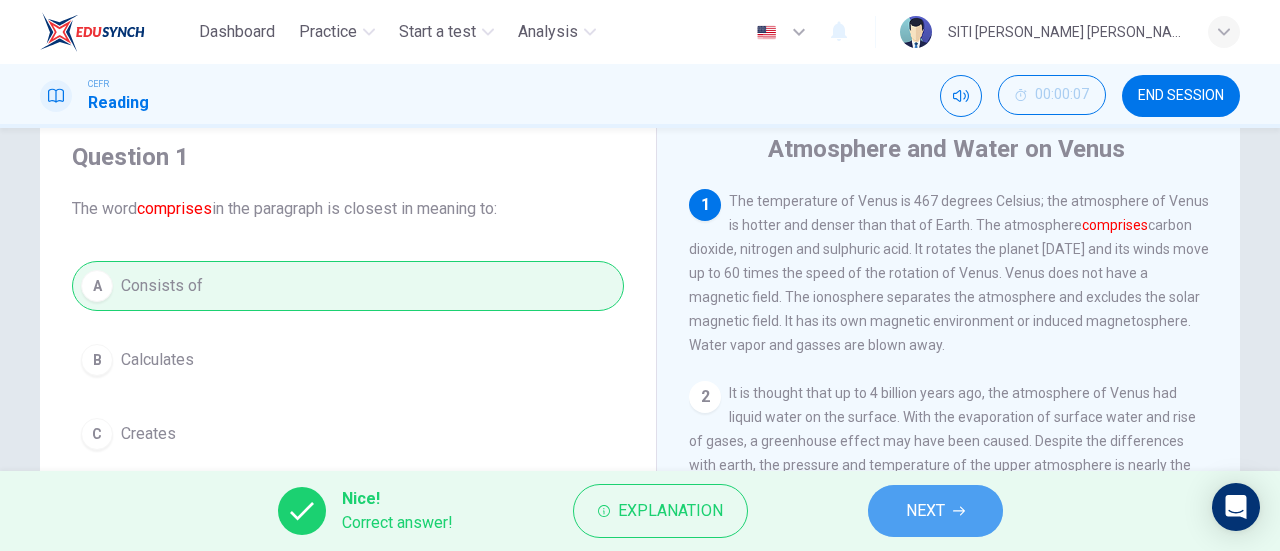click on "NEXT" at bounding box center [925, 511] 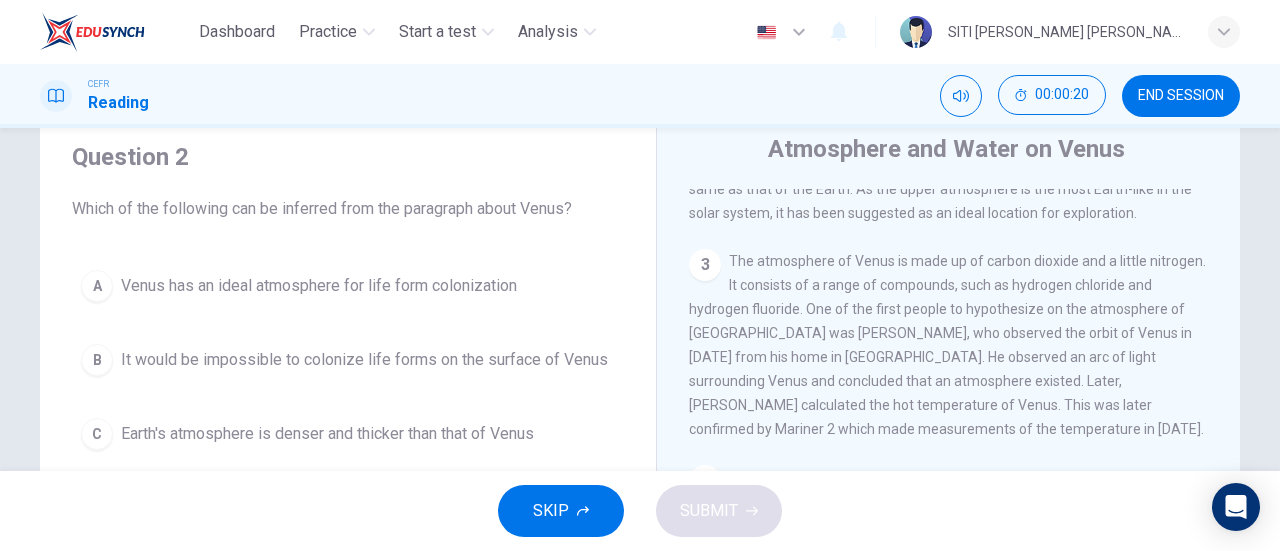 scroll, scrollTop: 0, scrollLeft: 0, axis: both 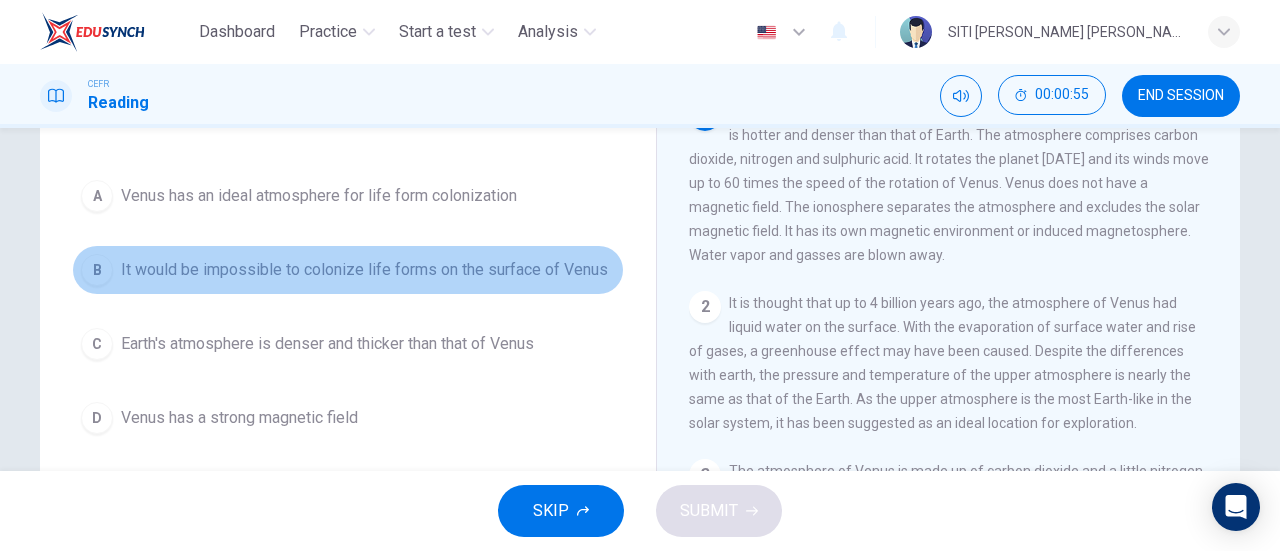 click on "B" at bounding box center [97, 270] 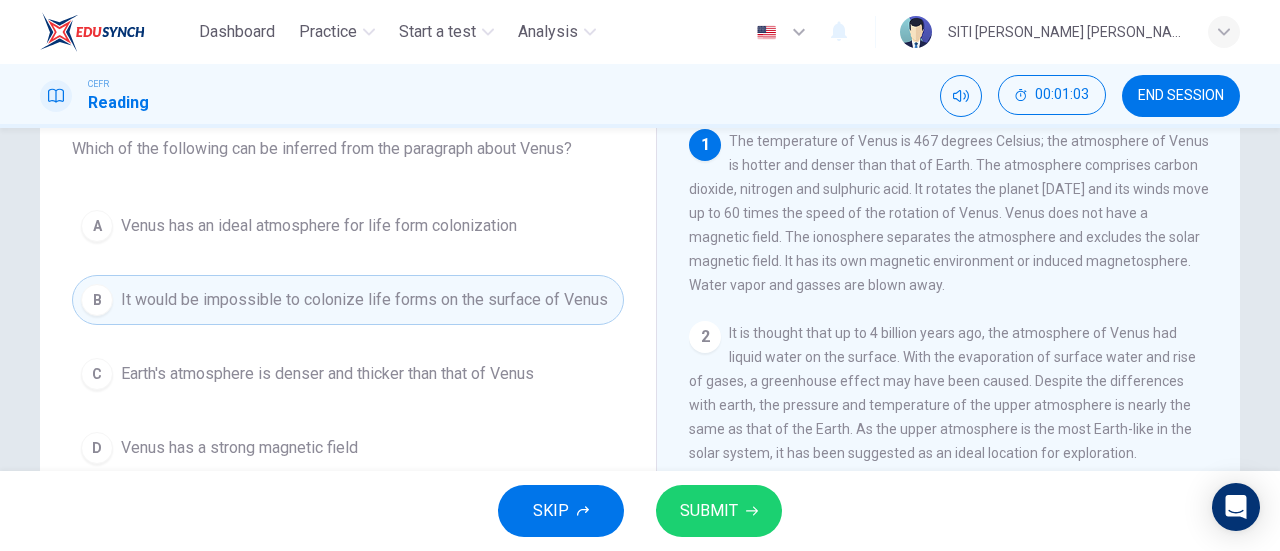 scroll, scrollTop: 127, scrollLeft: 0, axis: vertical 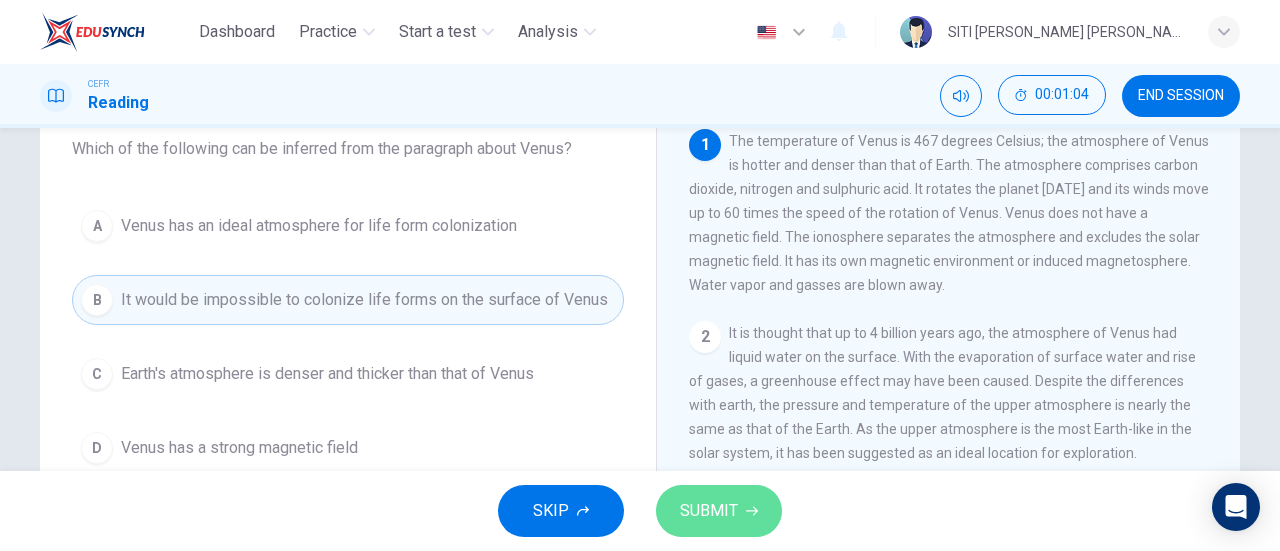 click on "SUBMIT" at bounding box center [709, 511] 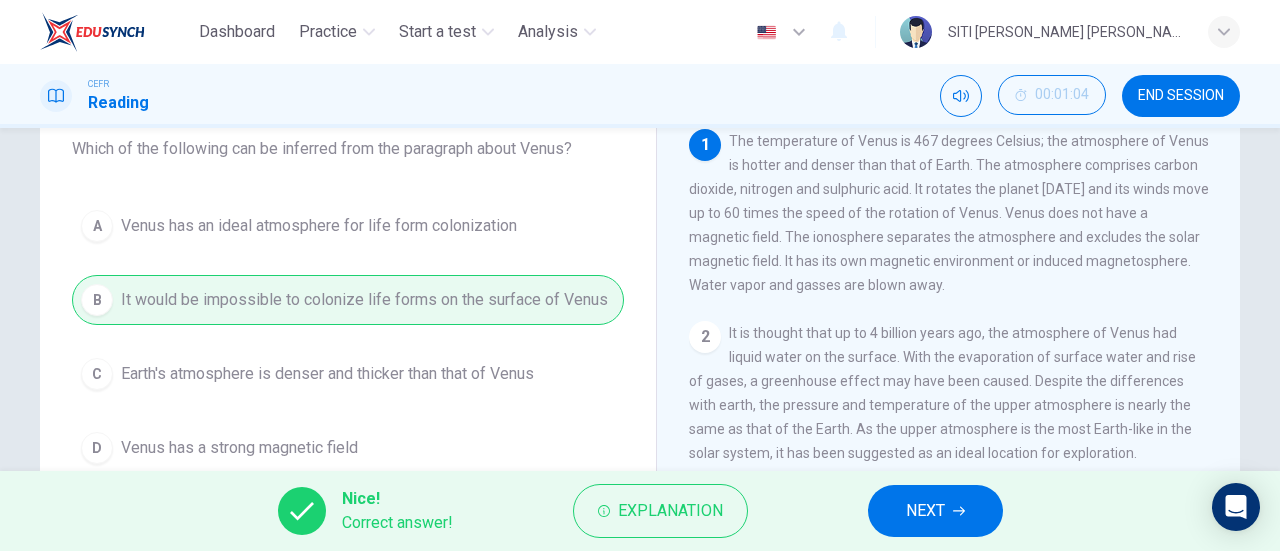 click 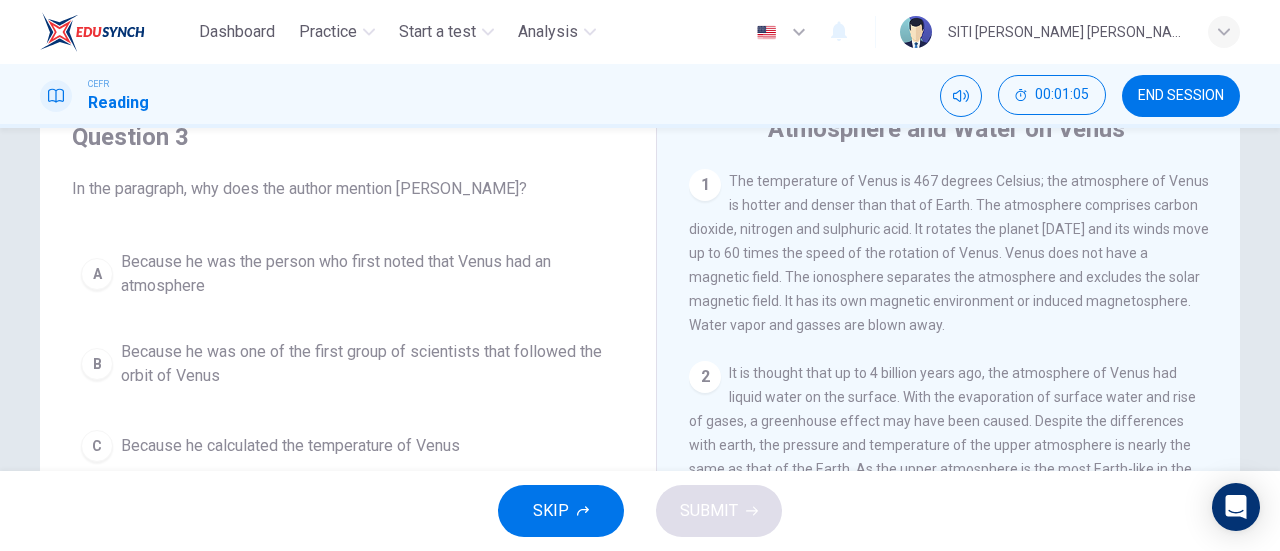 scroll, scrollTop: 71, scrollLeft: 0, axis: vertical 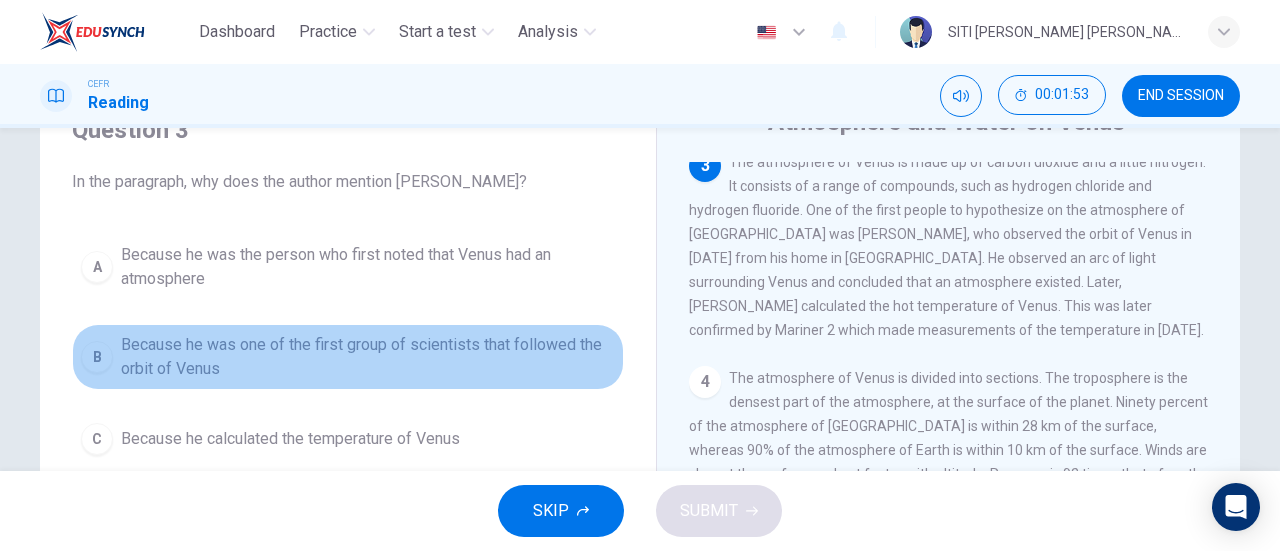click on "B" at bounding box center (97, 357) 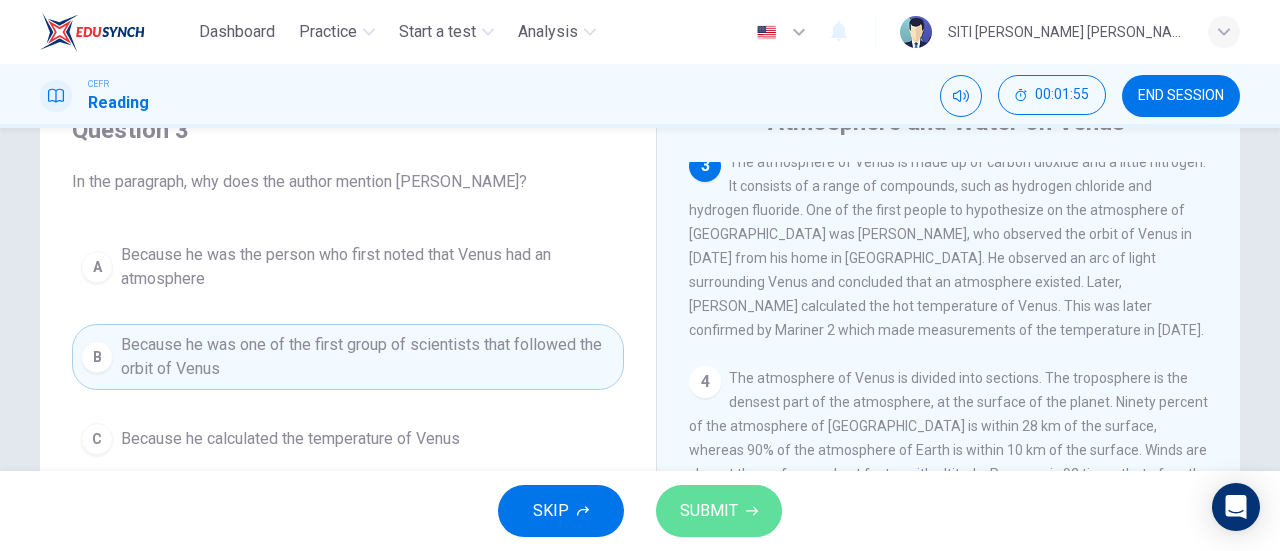 click on "SUBMIT" at bounding box center [709, 511] 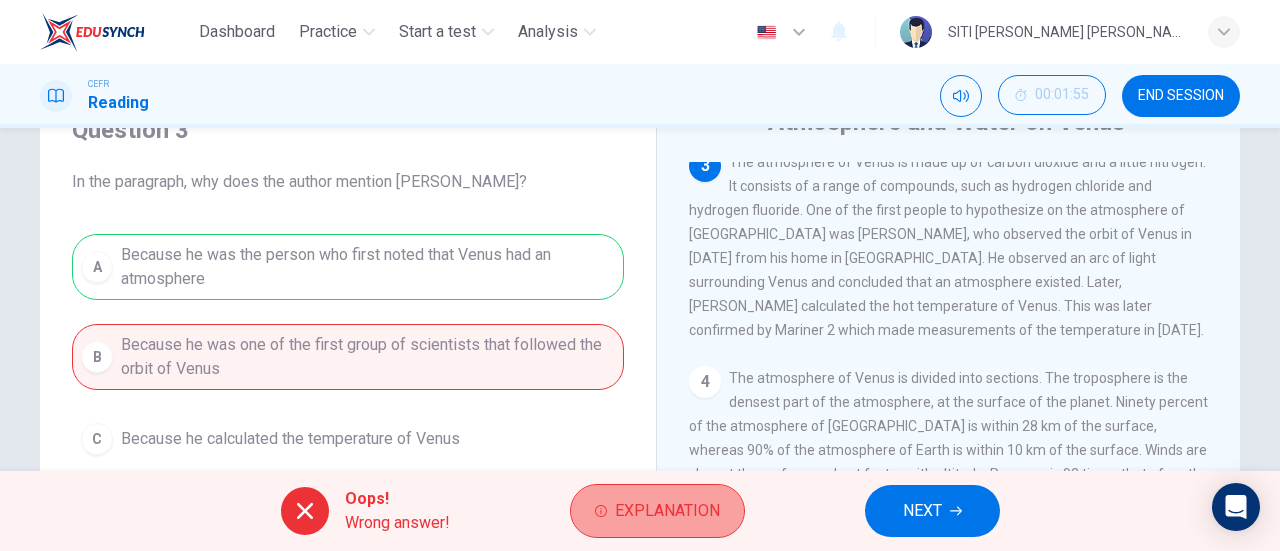 click on "Explanation" at bounding box center (667, 511) 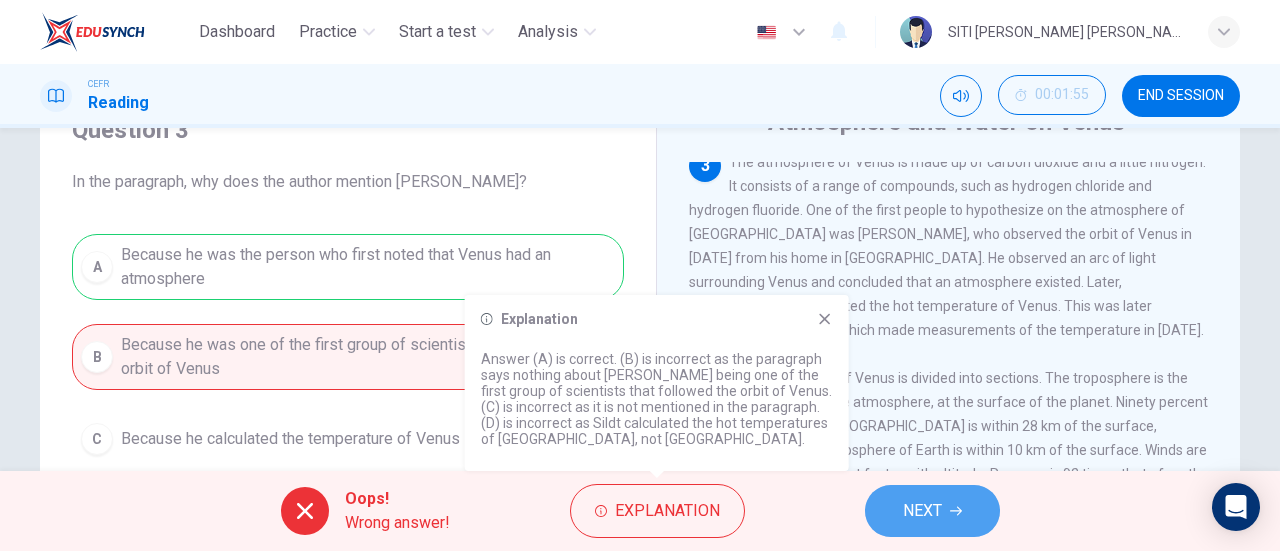 click on "NEXT" at bounding box center [932, 511] 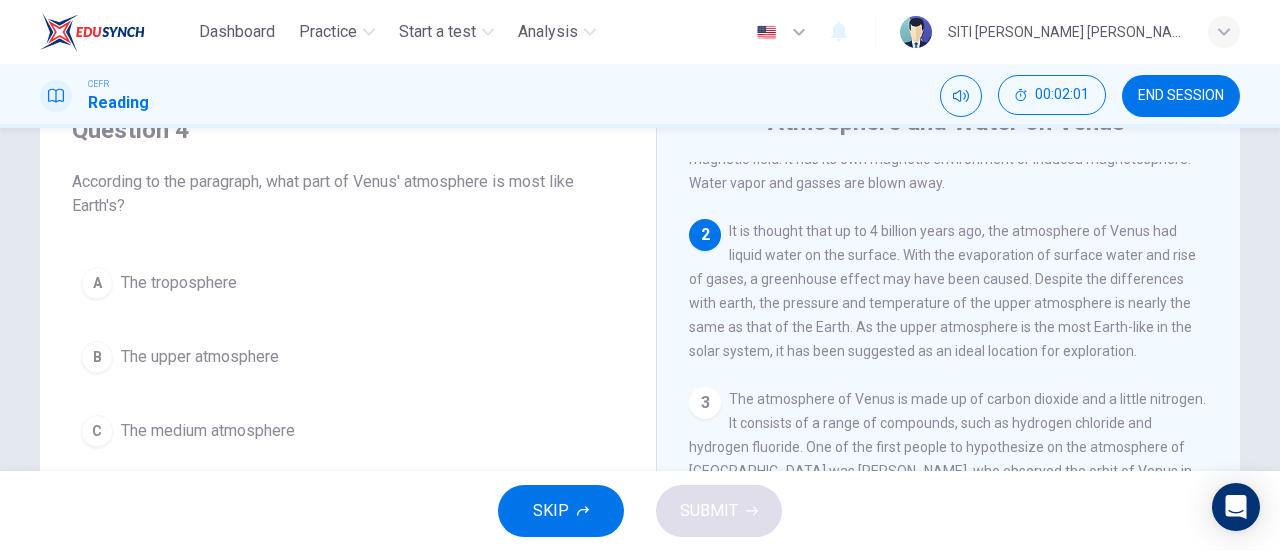 scroll, scrollTop: 133, scrollLeft: 0, axis: vertical 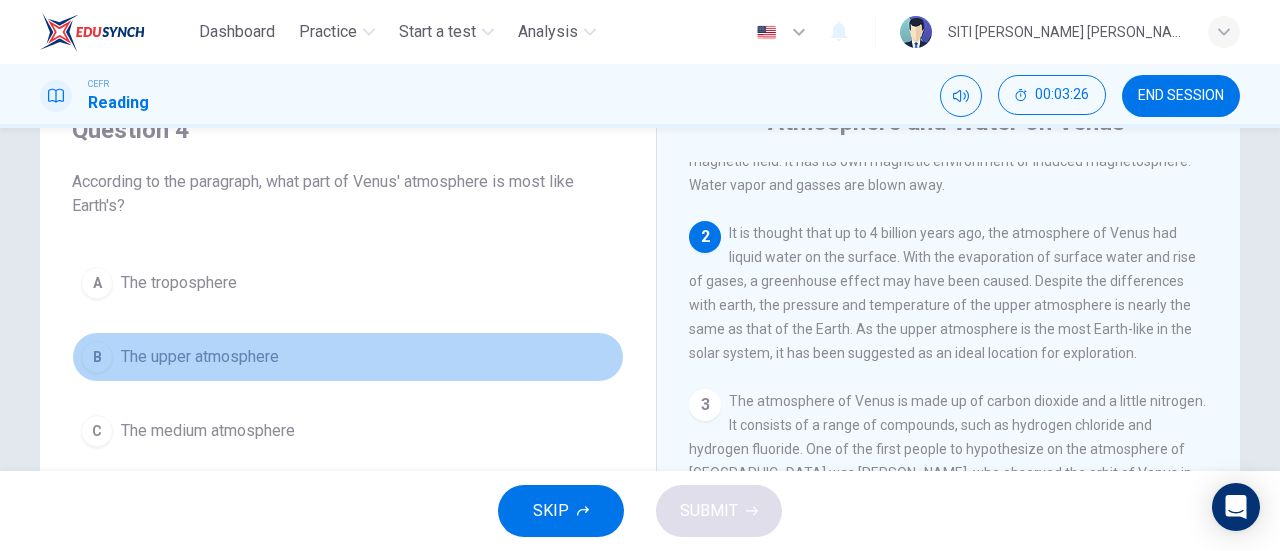 click on "The upper atmosphere" at bounding box center (200, 357) 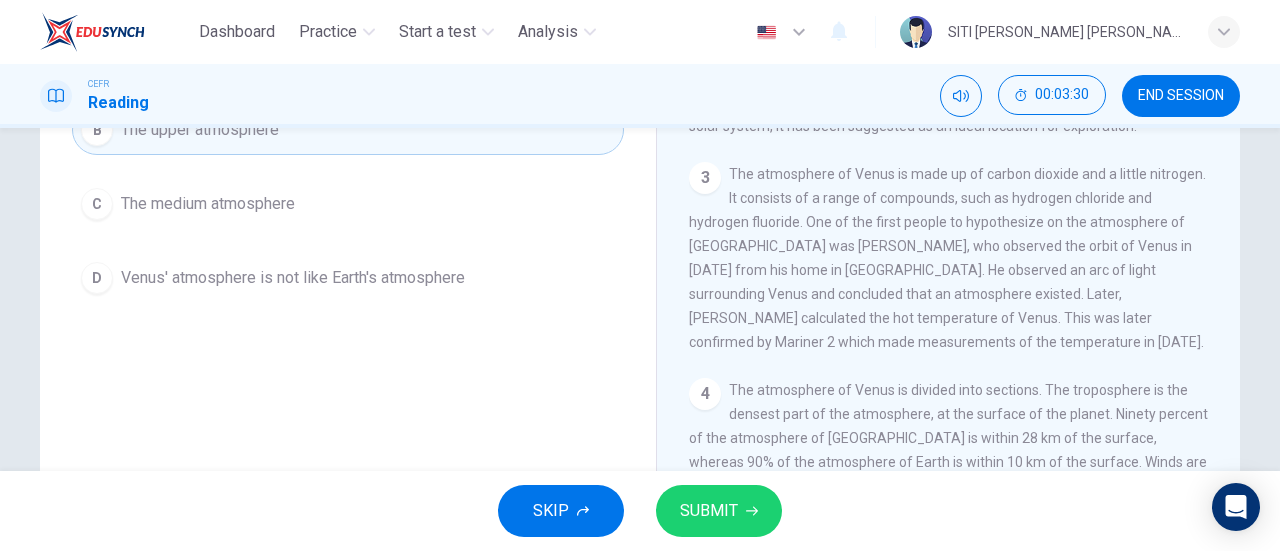 scroll, scrollTop: 324, scrollLeft: 0, axis: vertical 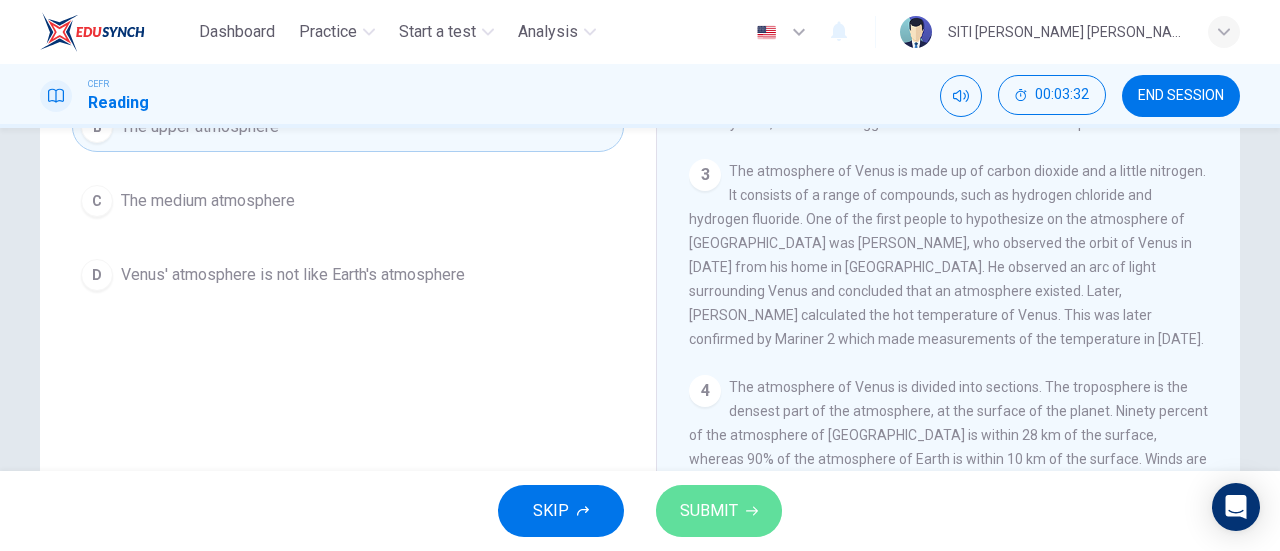 click on "SUBMIT" at bounding box center [709, 511] 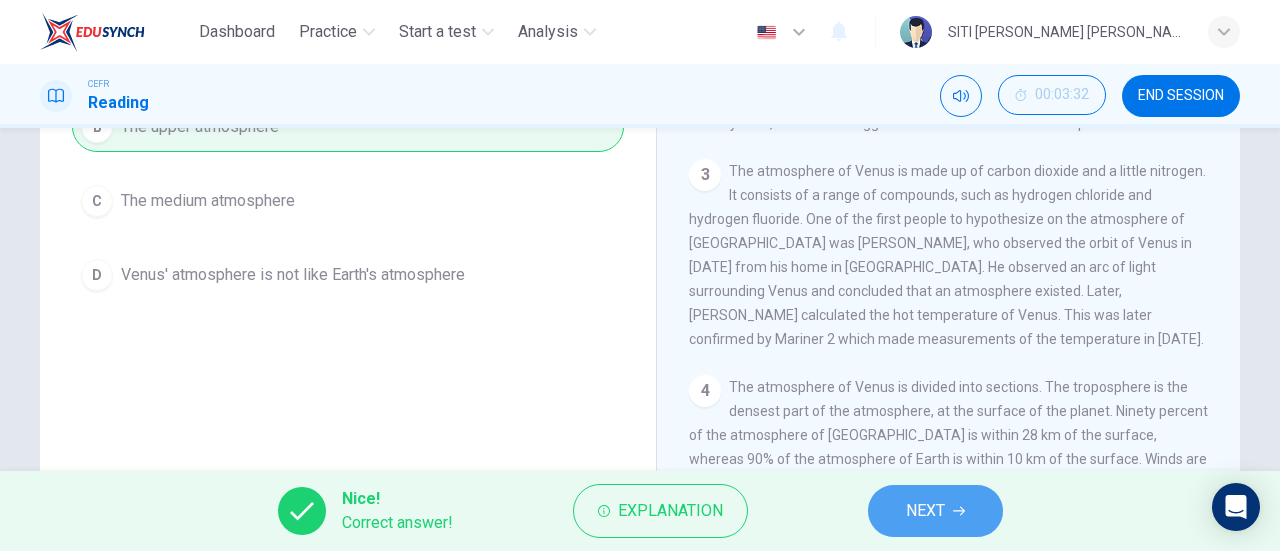 click on "NEXT" at bounding box center [925, 511] 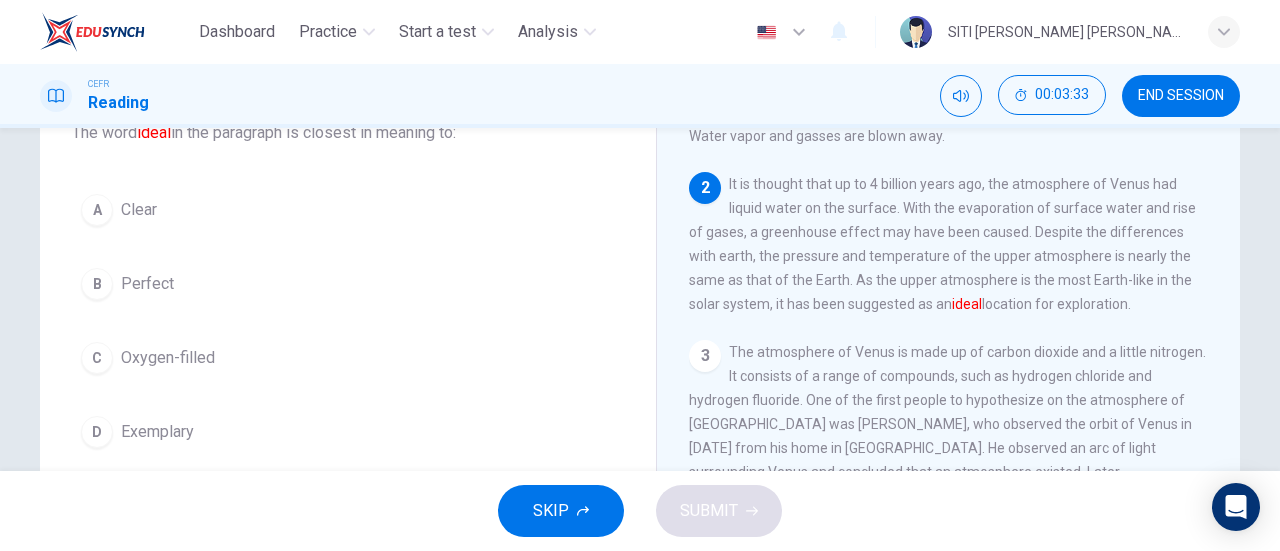 scroll, scrollTop: 138, scrollLeft: 0, axis: vertical 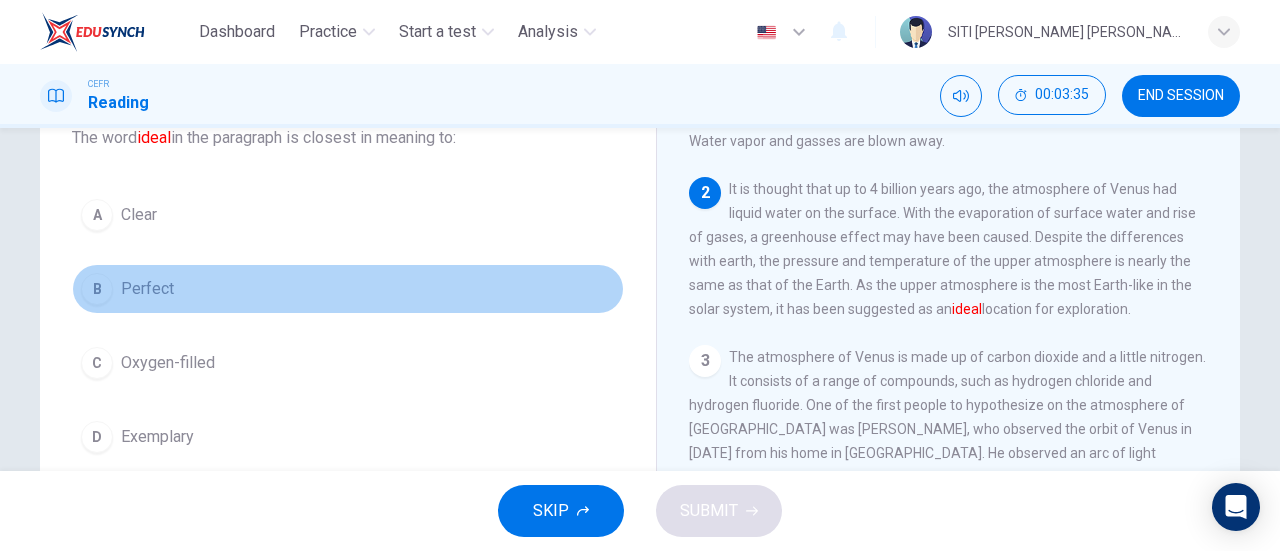 click on "B Perfect" at bounding box center [348, 289] 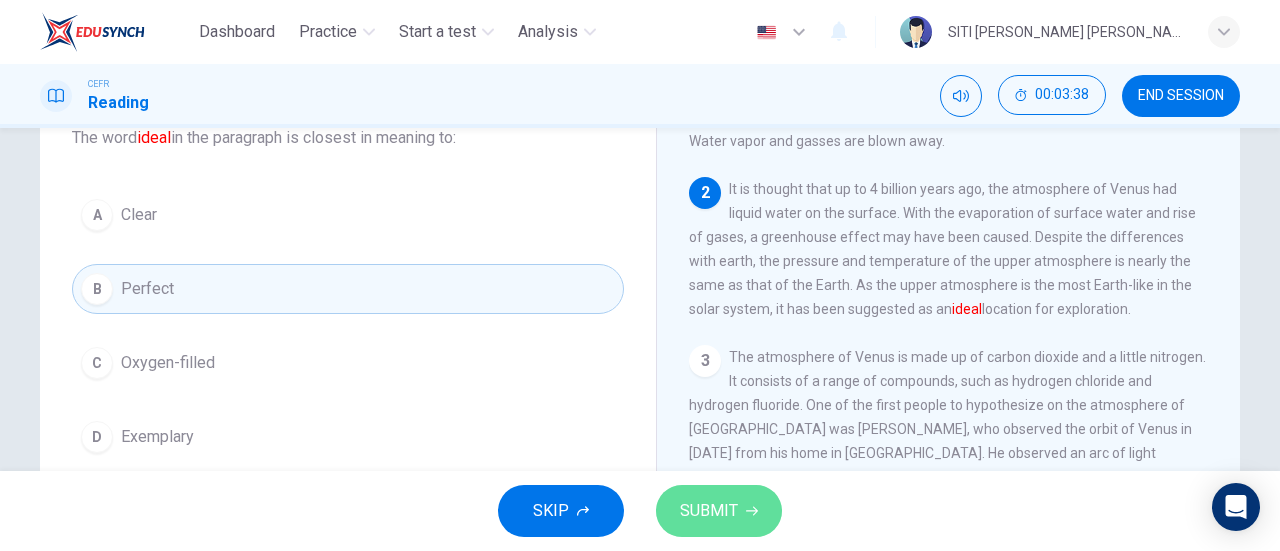 click on "SUBMIT" at bounding box center [709, 511] 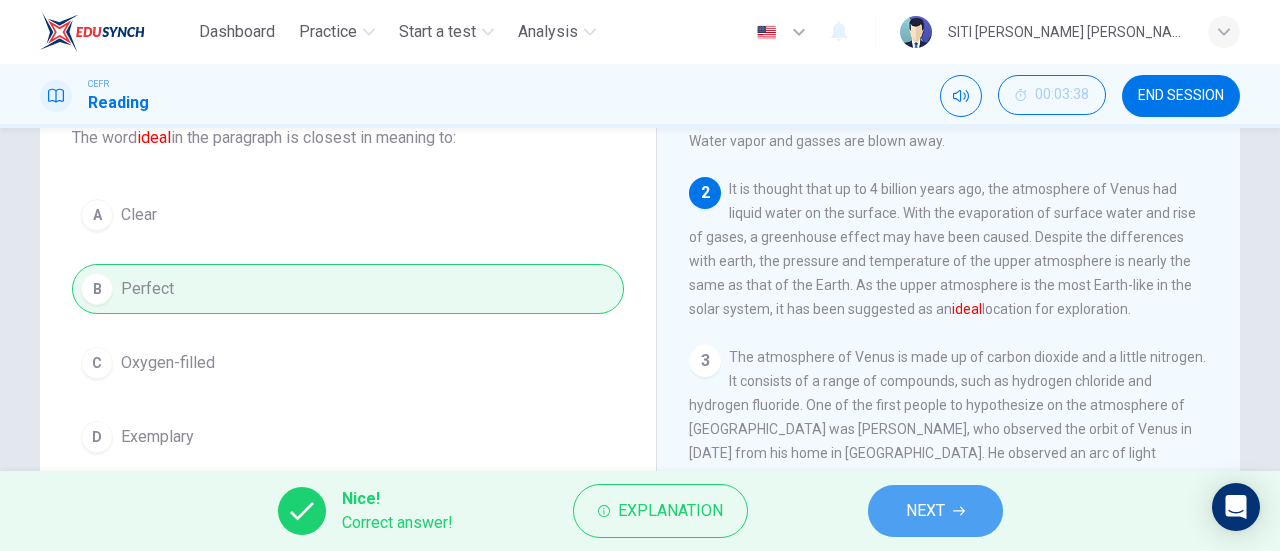 click on "NEXT" at bounding box center (935, 511) 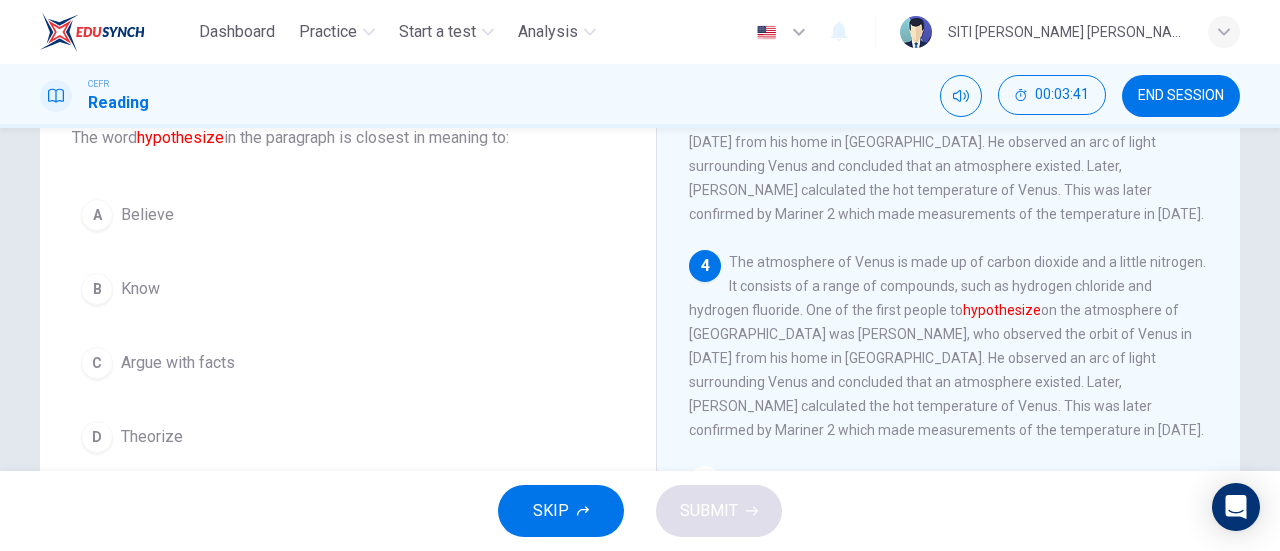 scroll, scrollTop: 449, scrollLeft: 0, axis: vertical 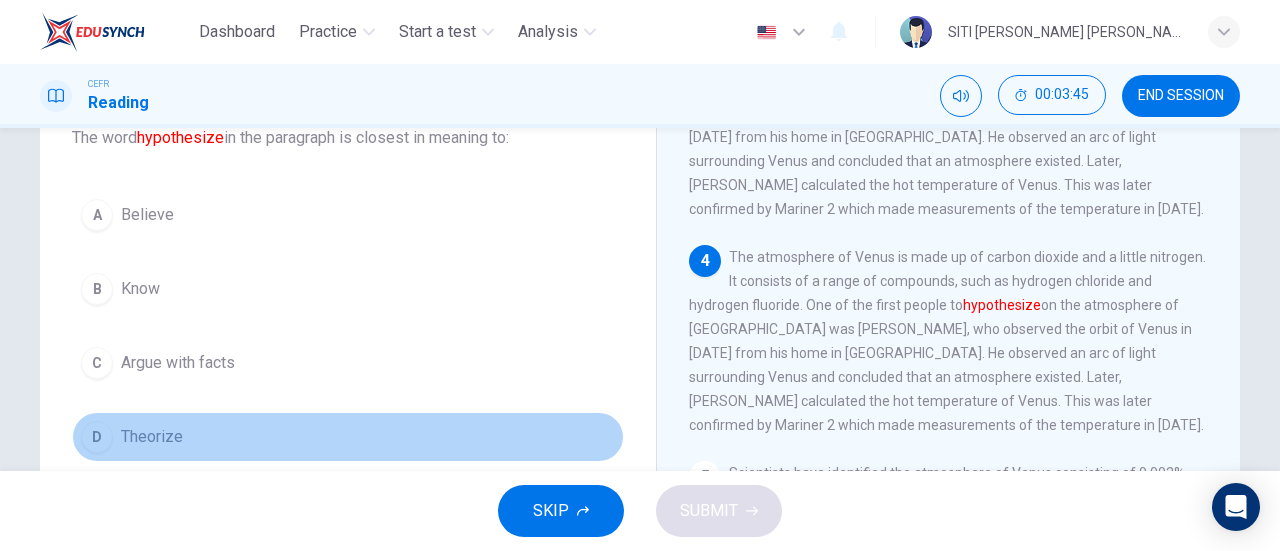 click on "Theorize" at bounding box center (152, 437) 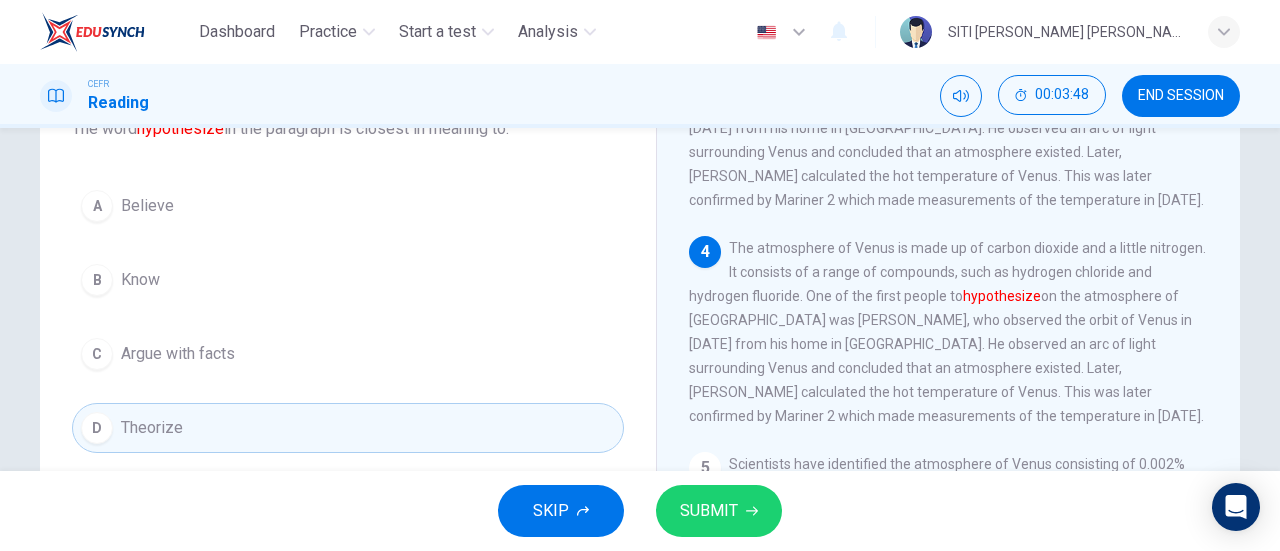 scroll, scrollTop: 151, scrollLeft: 0, axis: vertical 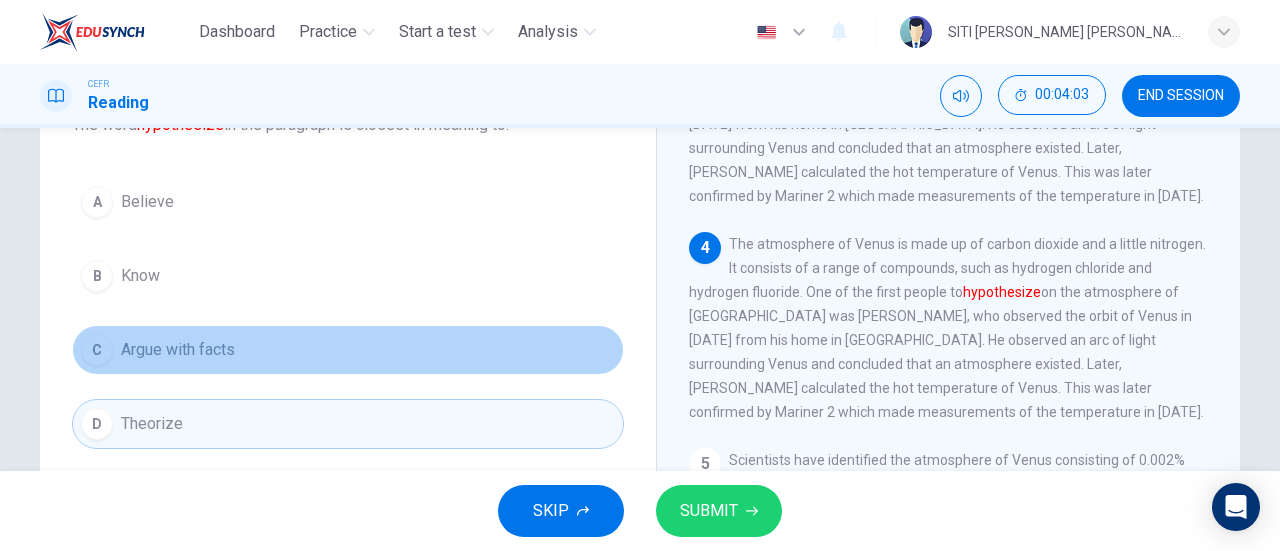 click on "C Argue with facts" at bounding box center (348, 350) 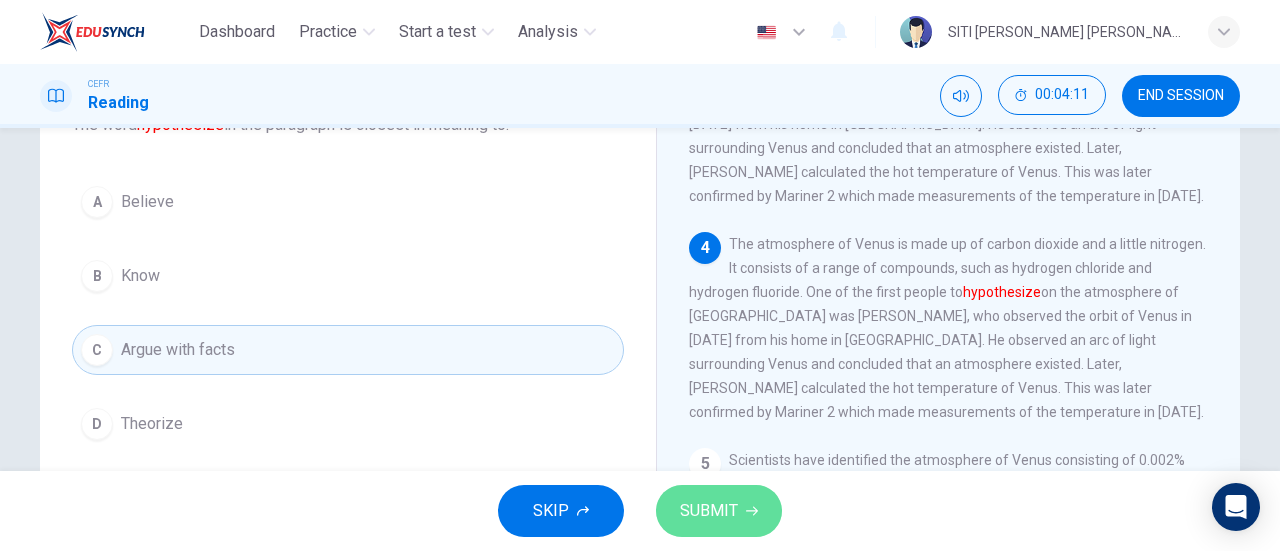 click on "SUBMIT" at bounding box center [719, 511] 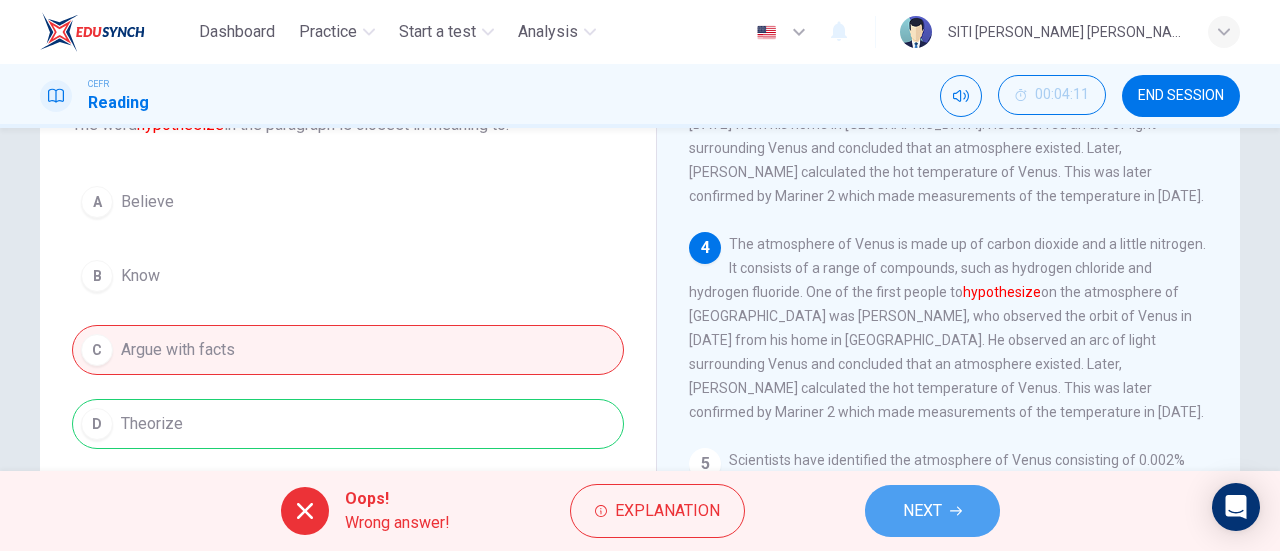 click on "NEXT" at bounding box center [922, 511] 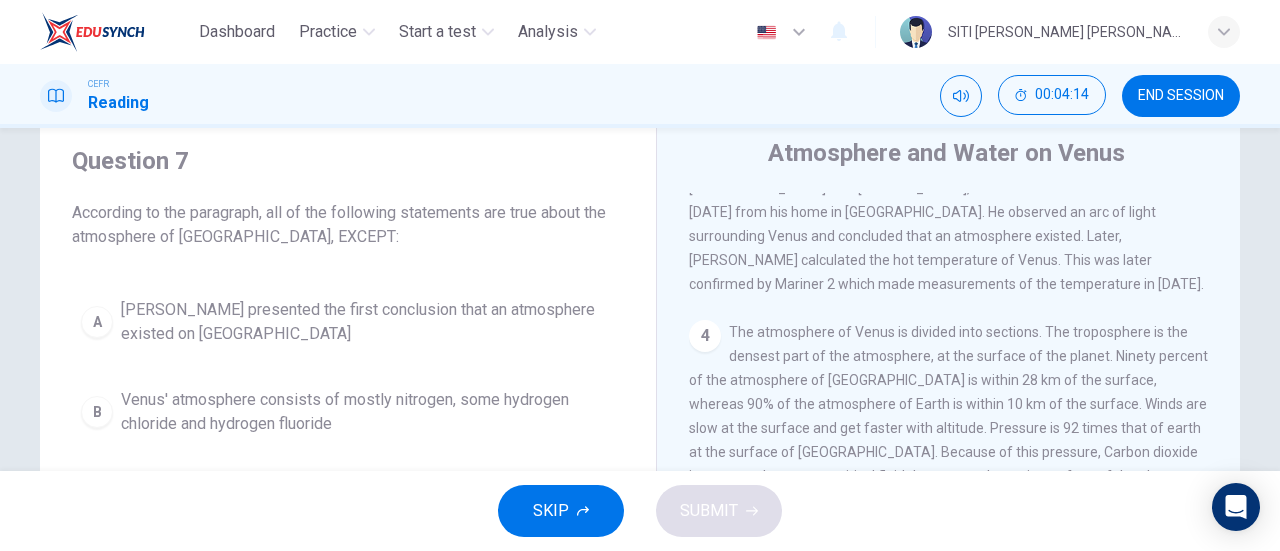 scroll, scrollTop: 62, scrollLeft: 0, axis: vertical 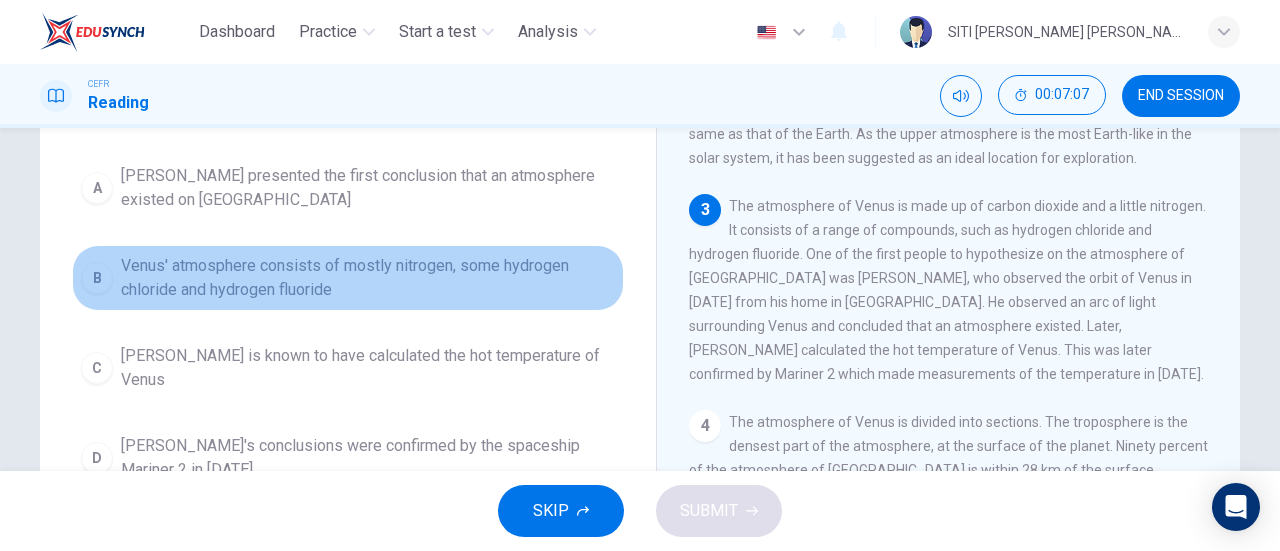 click on "Venus' atmosphere consists of mostly nitrogen, some hydrogen chloride and hydrogen fluoride" at bounding box center (368, 278) 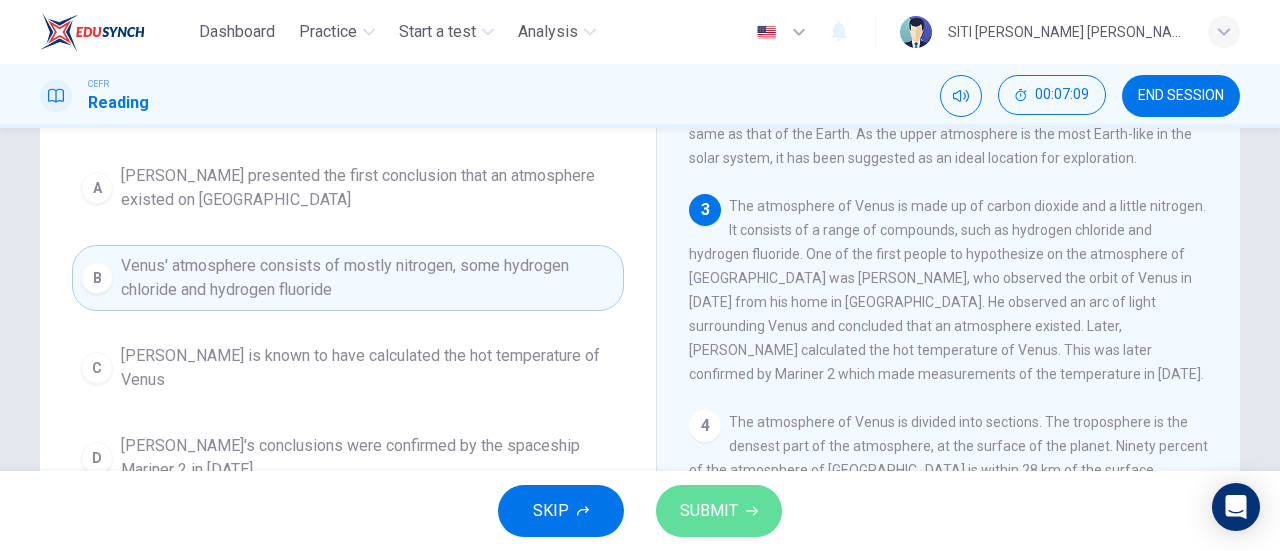 click on "SUBMIT" at bounding box center [709, 511] 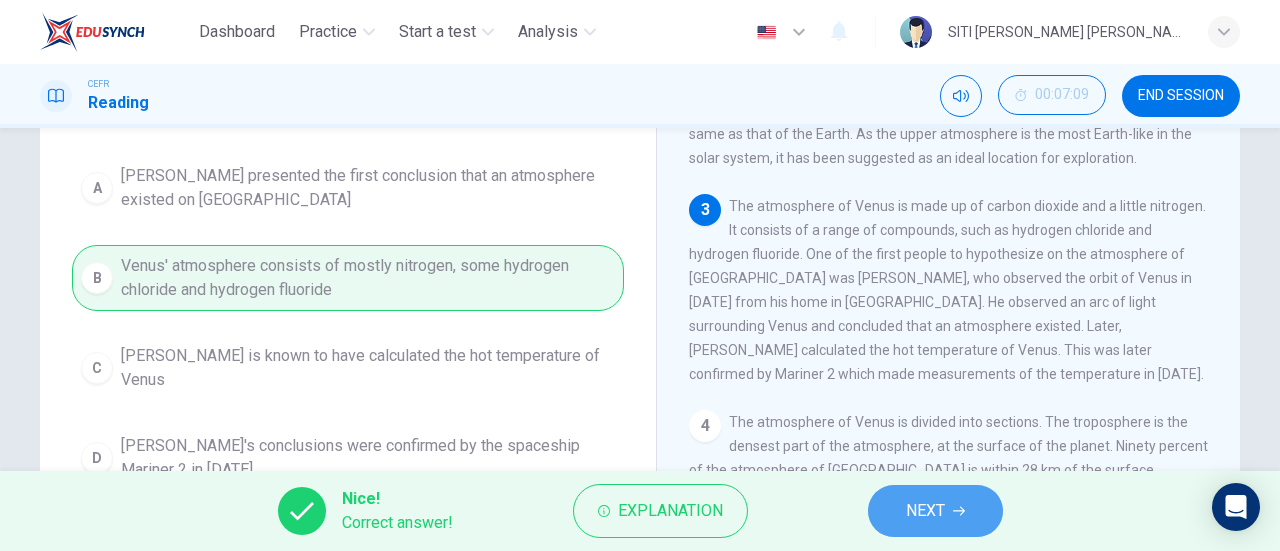 click on "NEXT" at bounding box center (925, 511) 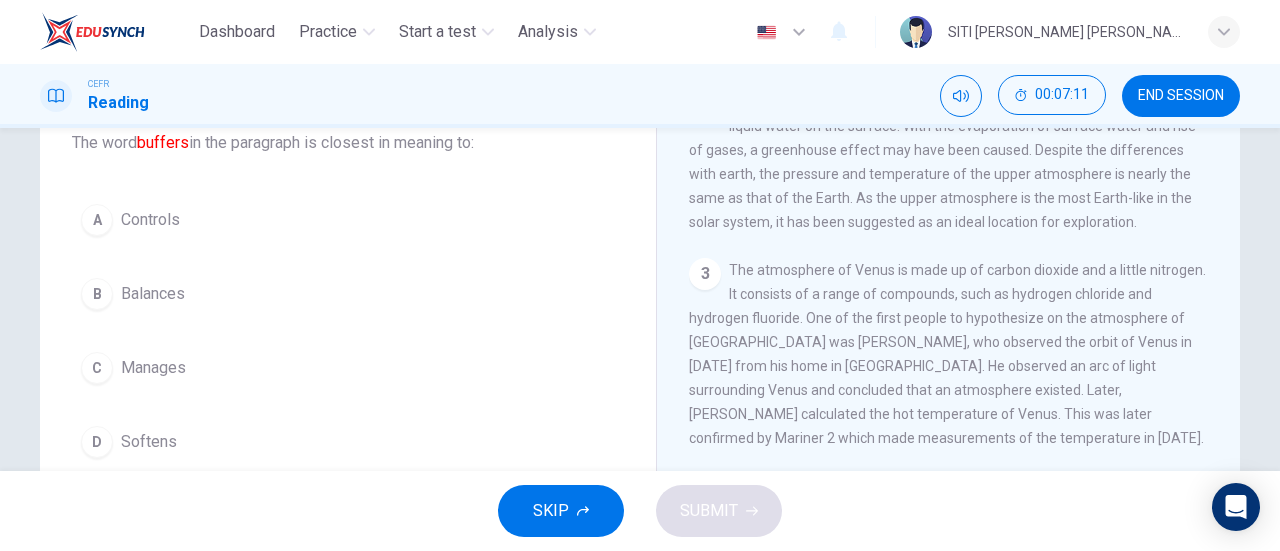 scroll, scrollTop: 132, scrollLeft: 0, axis: vertical 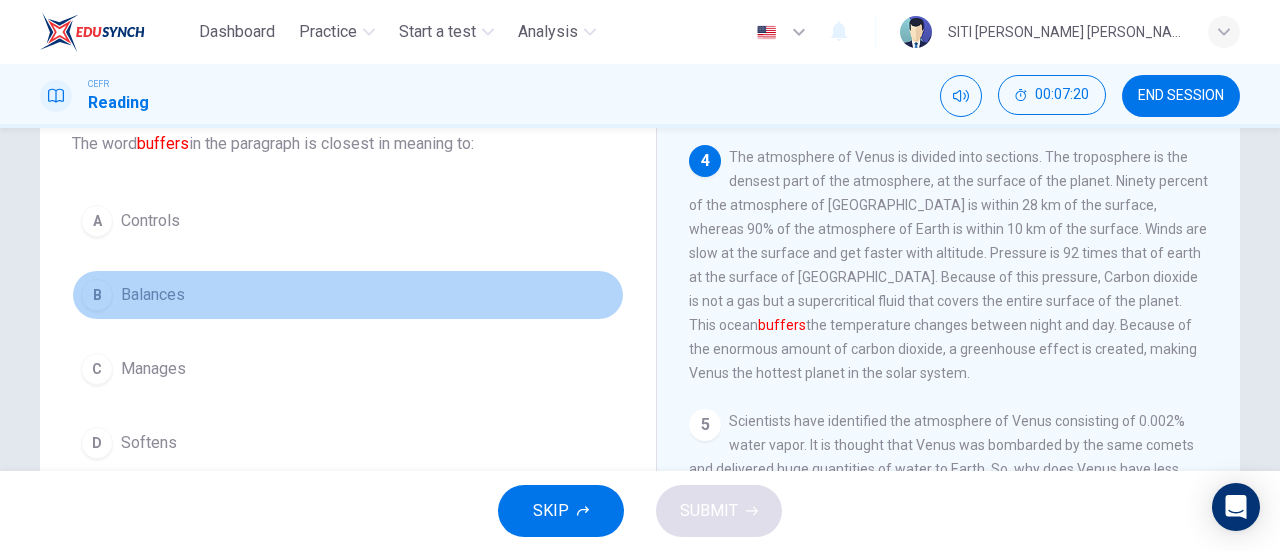 click on "Balances" at bounding box center (153, 295) 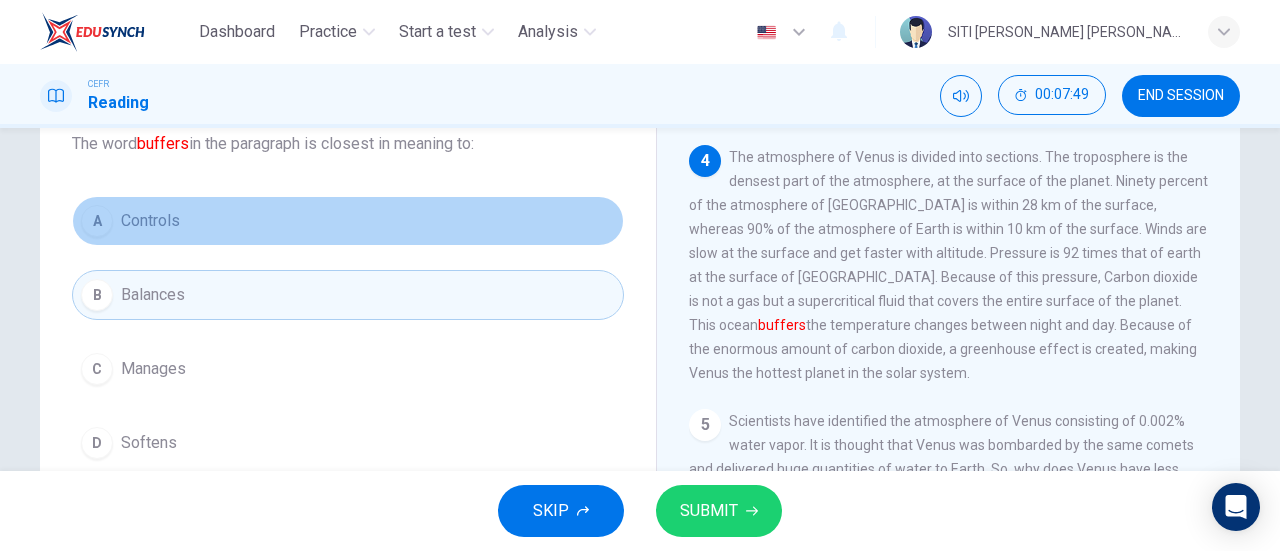 click on "A Controls" at bounding box center [348, 221] 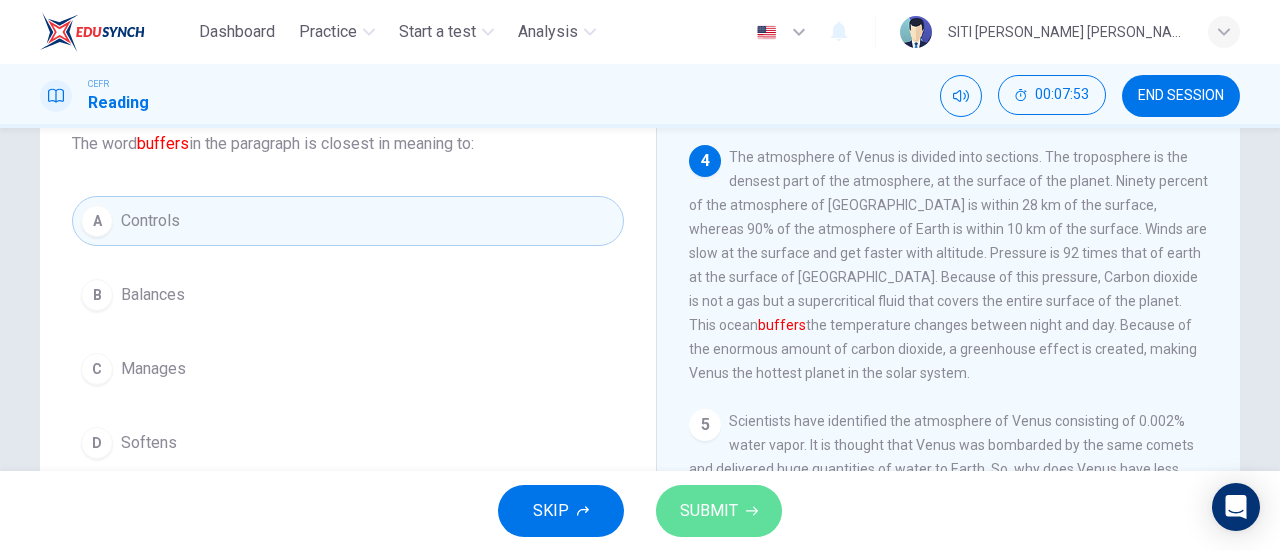 click on "SUBMIT" at bounding box center (709, 511) 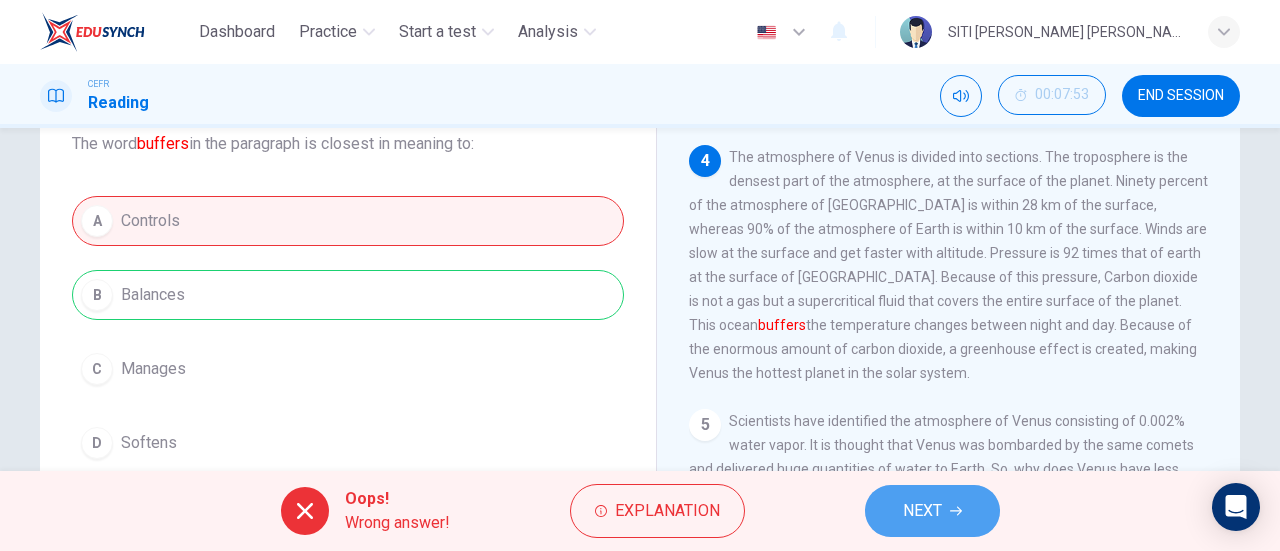 click on "NEXT" at bounding box center [922, 511] 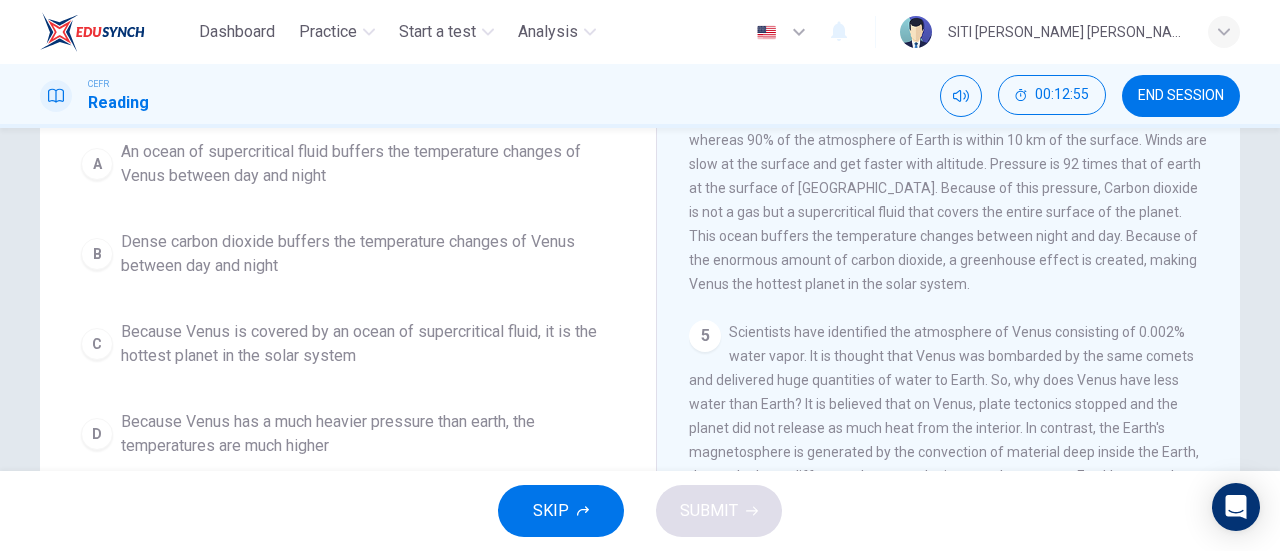 scroll, scrollTop: 223, scrollLeft: 0, axis: vertical 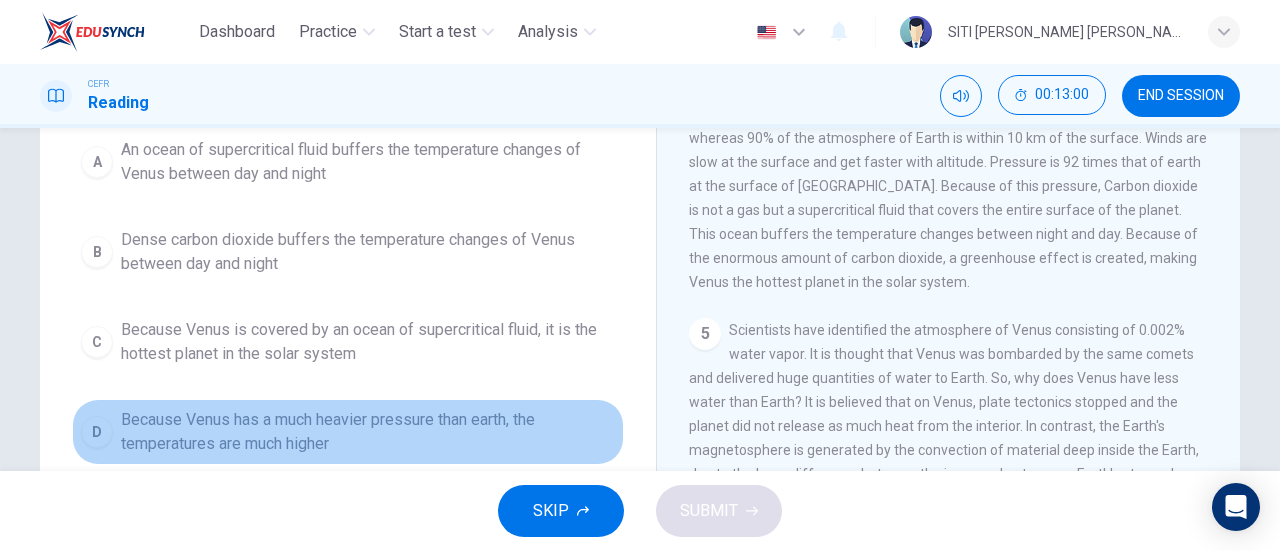 click on "Because Venus has a much heavier pressure than earth, the temperatures are much higher" at bounding box center (368, 432) 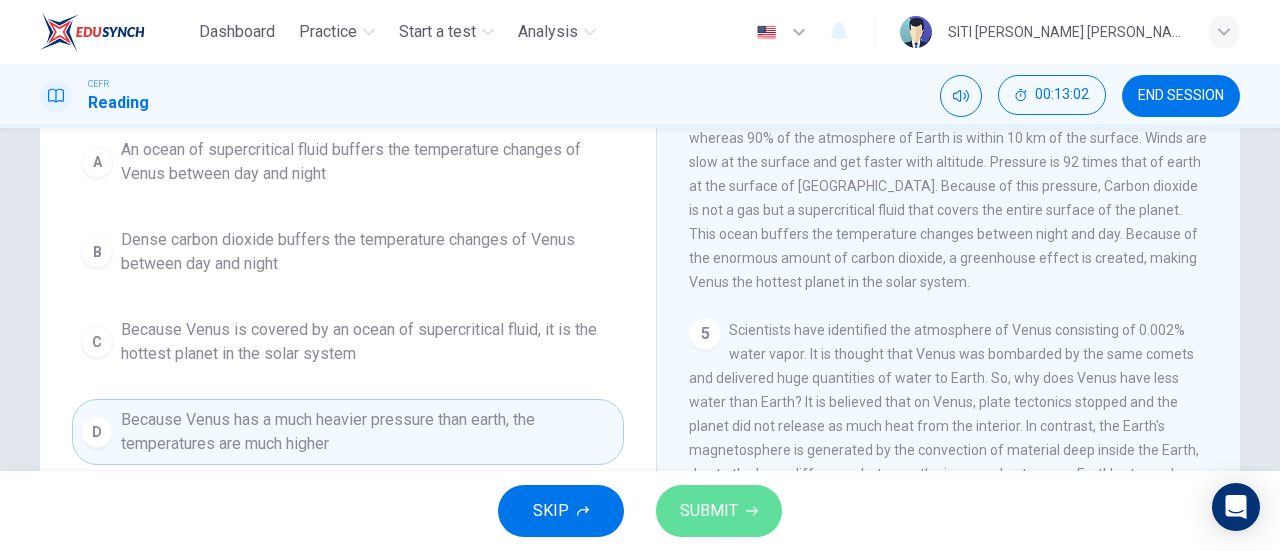 click on "SUBMIT" at bounding box center [709, 511] 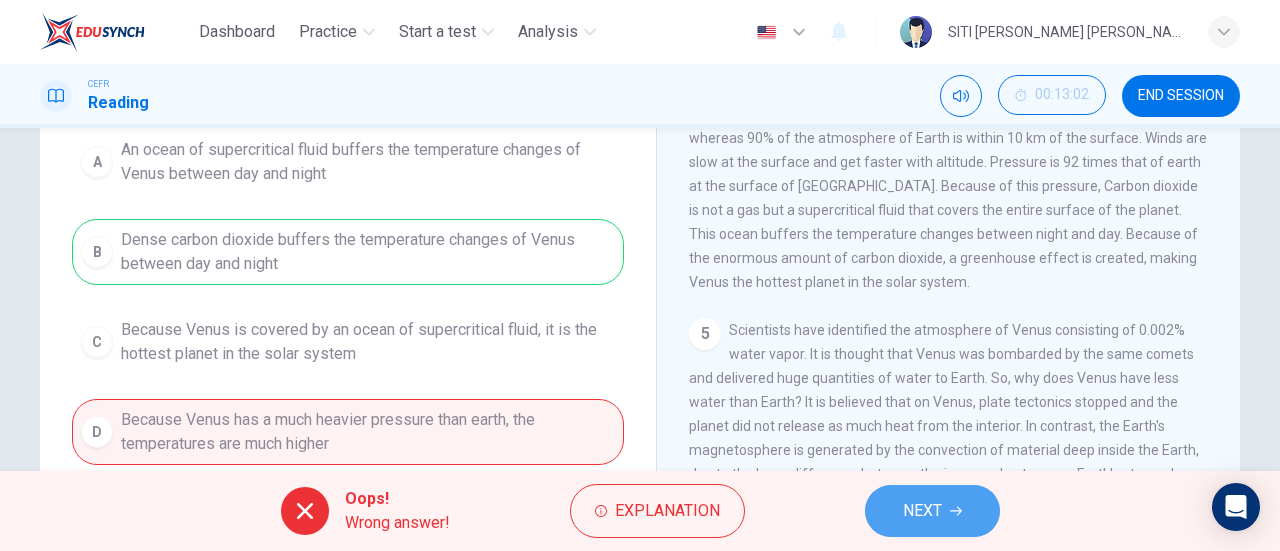 click on "NEXT" at bounding box center (922, 511) 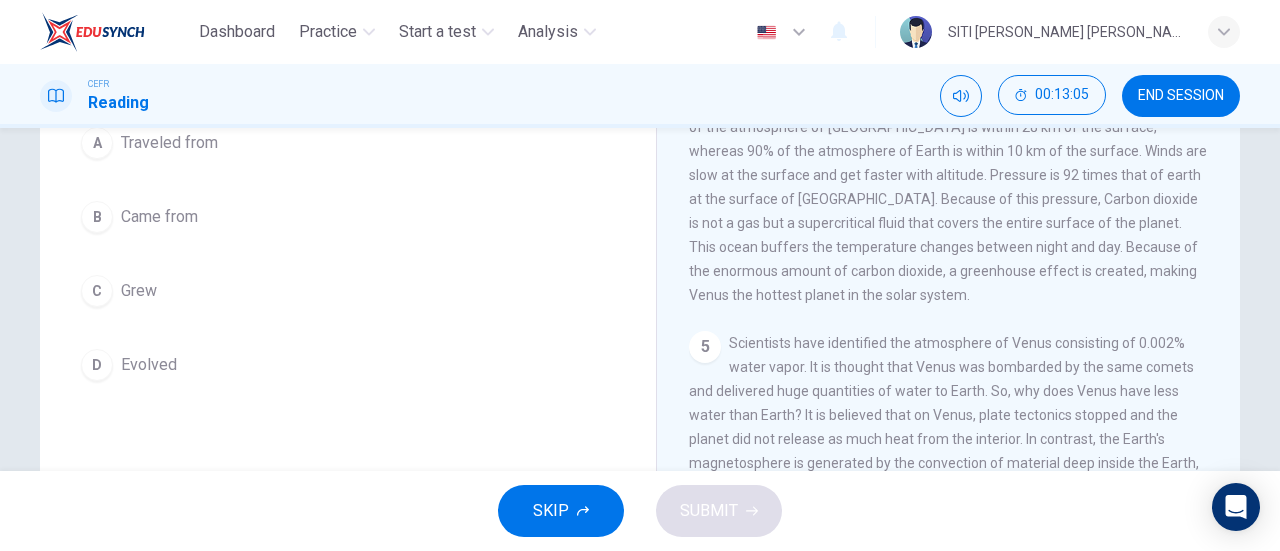 scroll, scrollTop: 214, scrollLeft: 0, axis: vertical 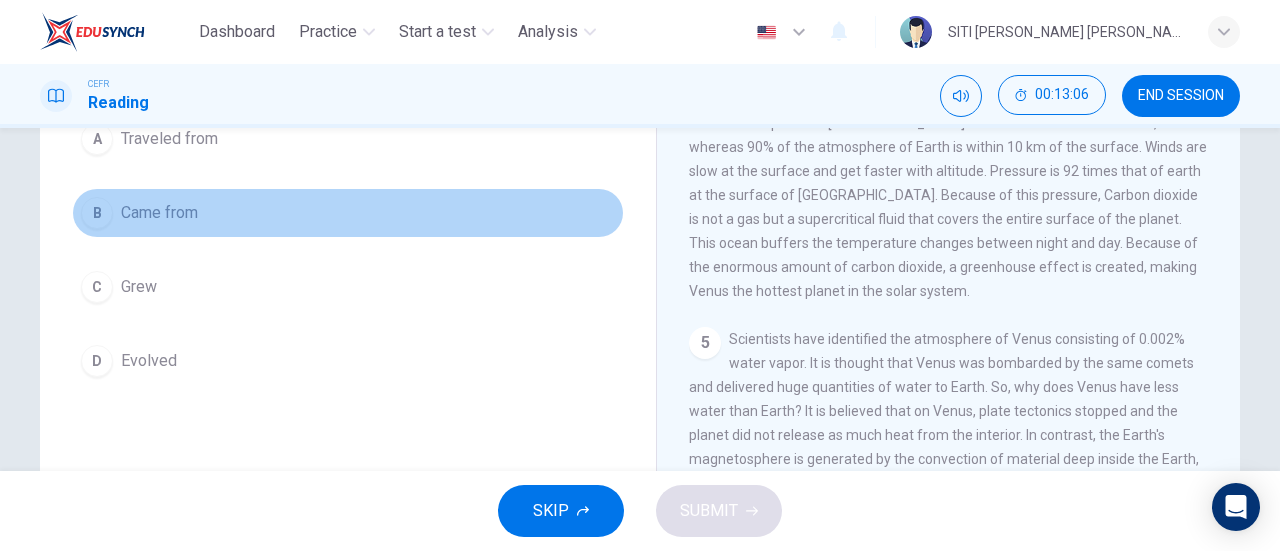 click on "Came from" at bounding box center [159, 213] 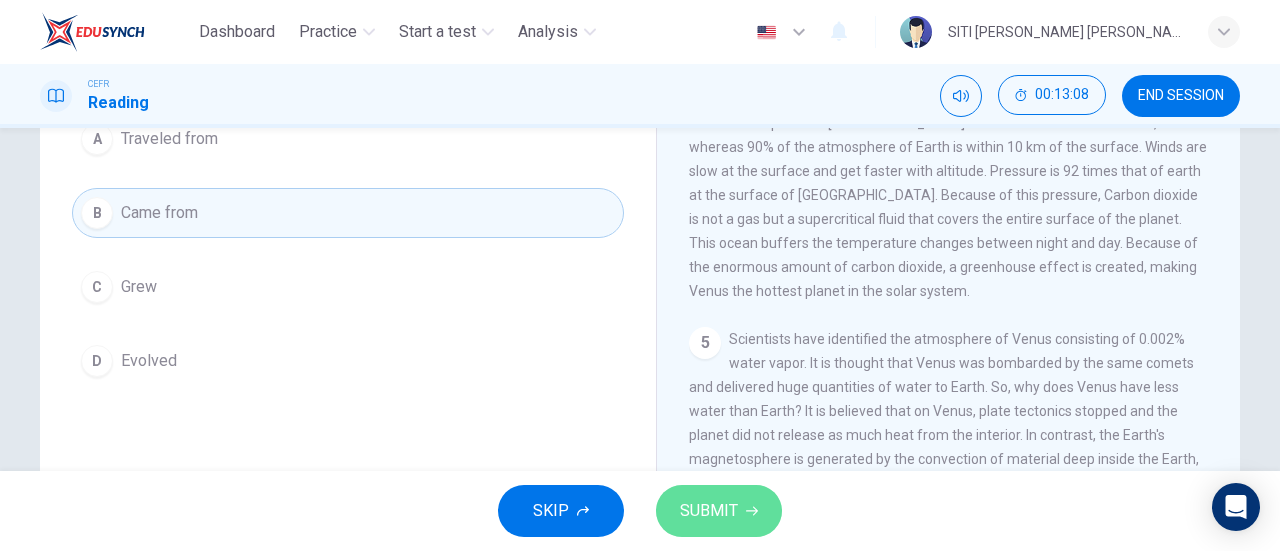 click on "SUBMIT" at bounding box center [709, 511] 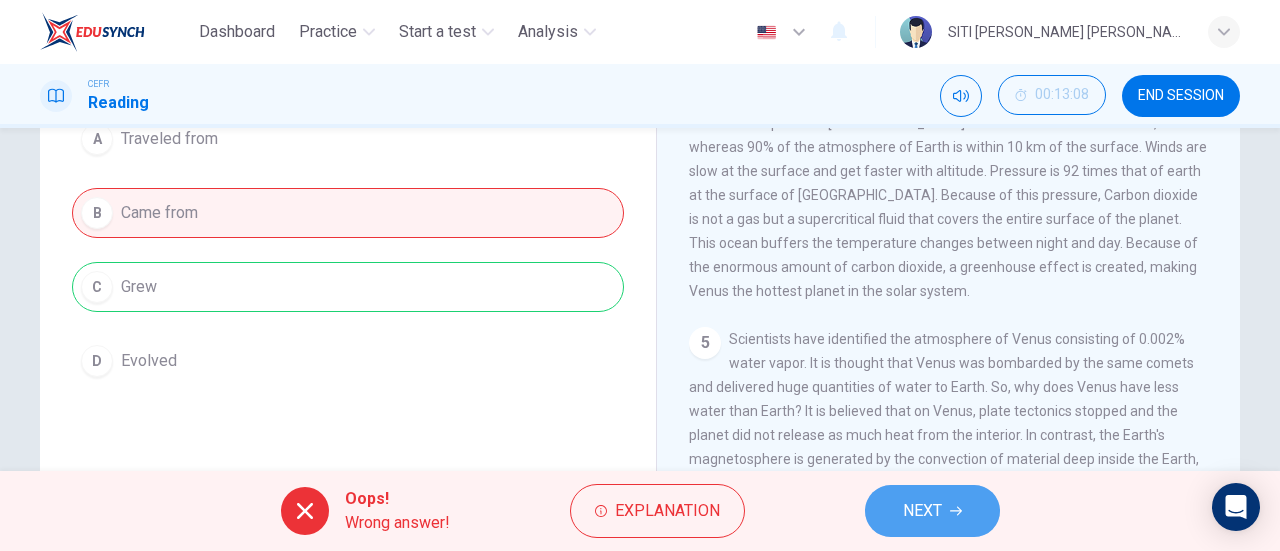 click on "NEXT" at bounding box center [922, 511] 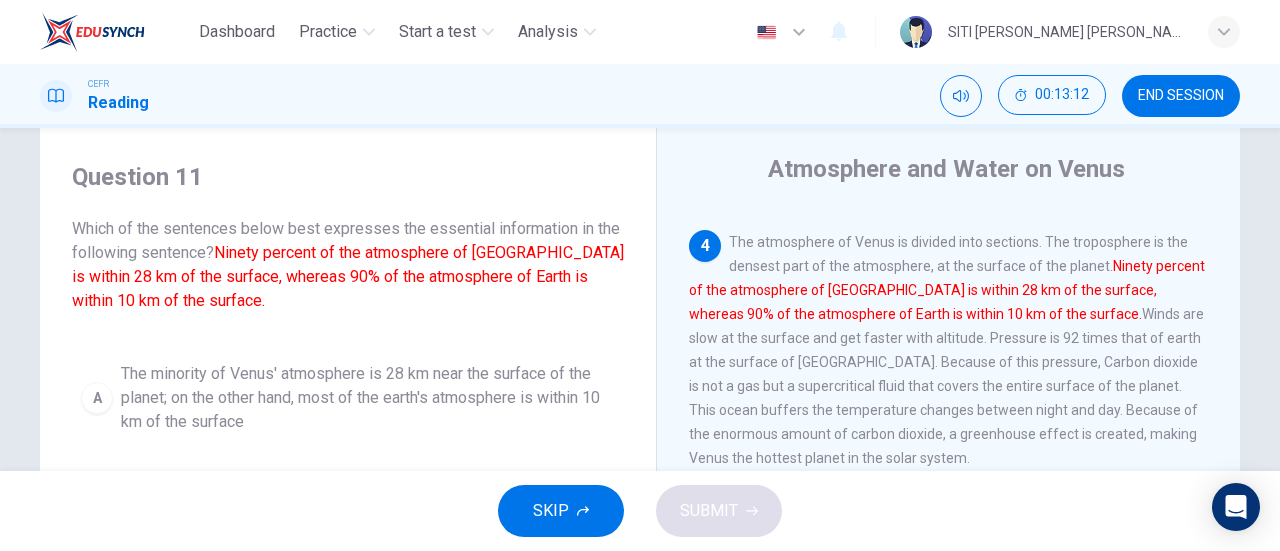 scroll, scrollTop: 44, scrollLeft: 0, axis: vertical 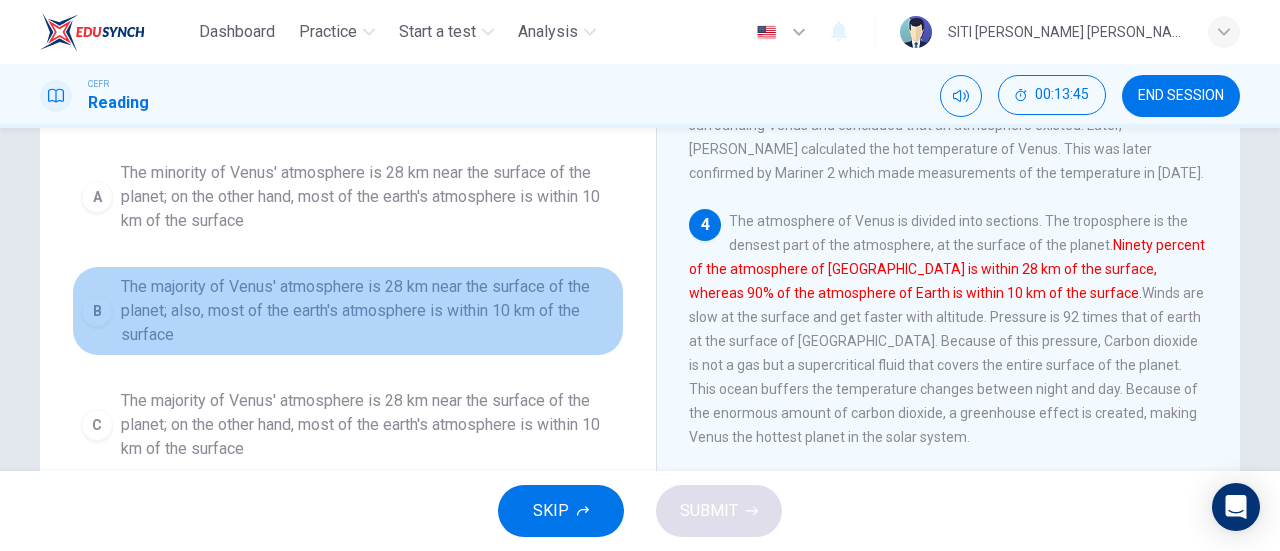 click on "The majority of Venus' atmosphere is 28 km near the surface of the planet; also, most of the earth's atmosphere is within 10 km of the surface" at bounding box center (368, 311) 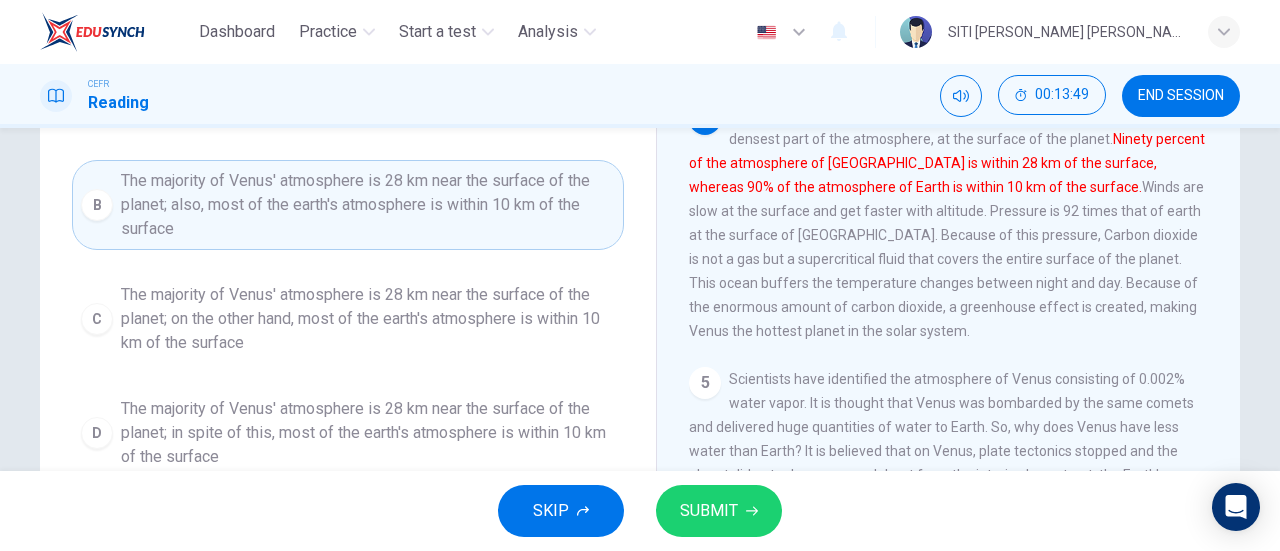 scroll, scrollTop: 351, scrollLeft: 0, axis: vertical 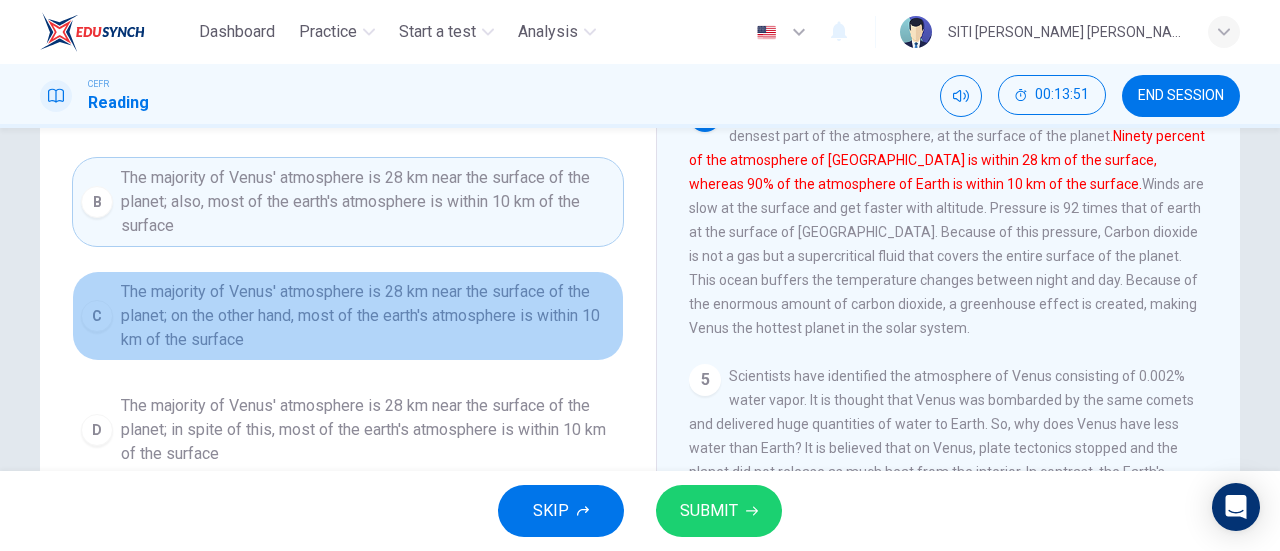 click on "The majority of Venus' atmosphere is 28 km near the surface of the planet; on the other hand, most of the earth's atmosphere is within 10 km of the surface" at bounding box center [368, 316] 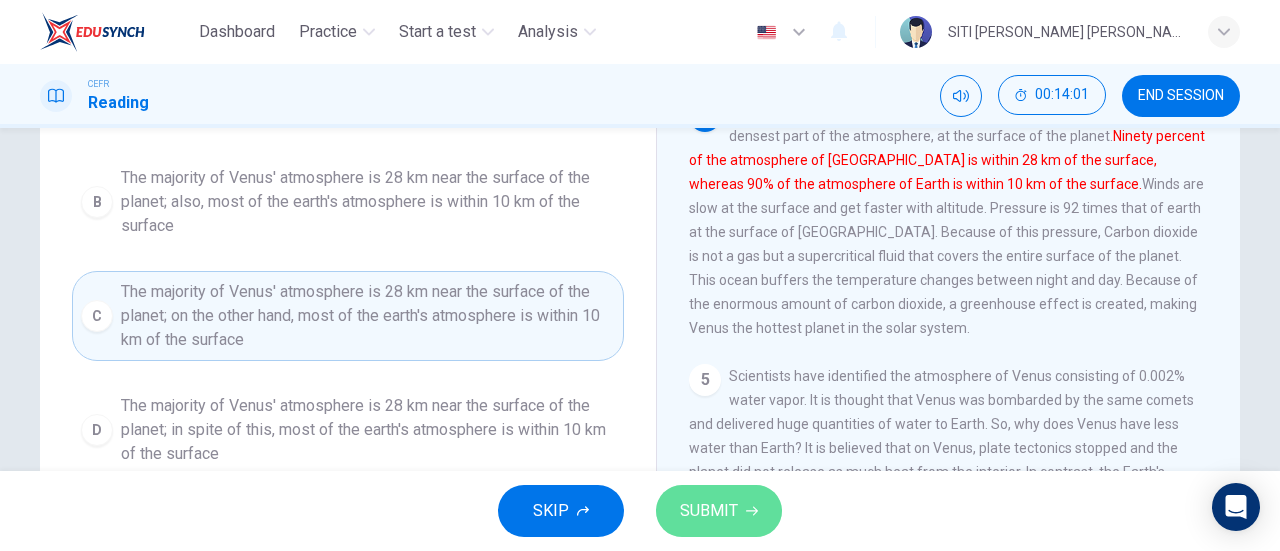 click on "SUBMIT" at bounding box center [709, 511] 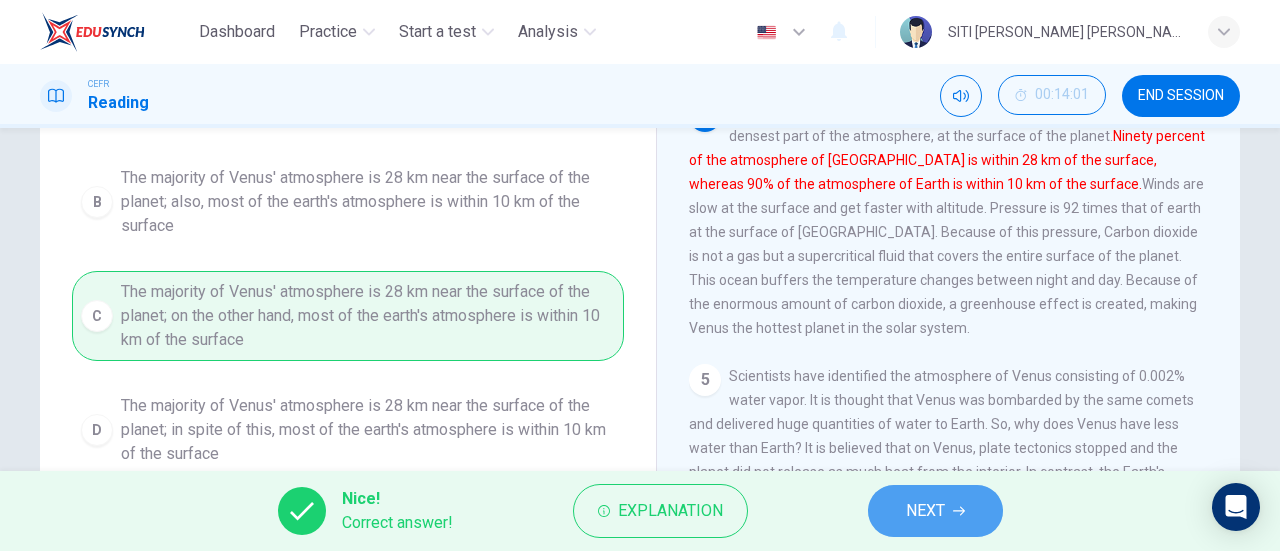 click on "NEXT" at bounding box center [935, 511] 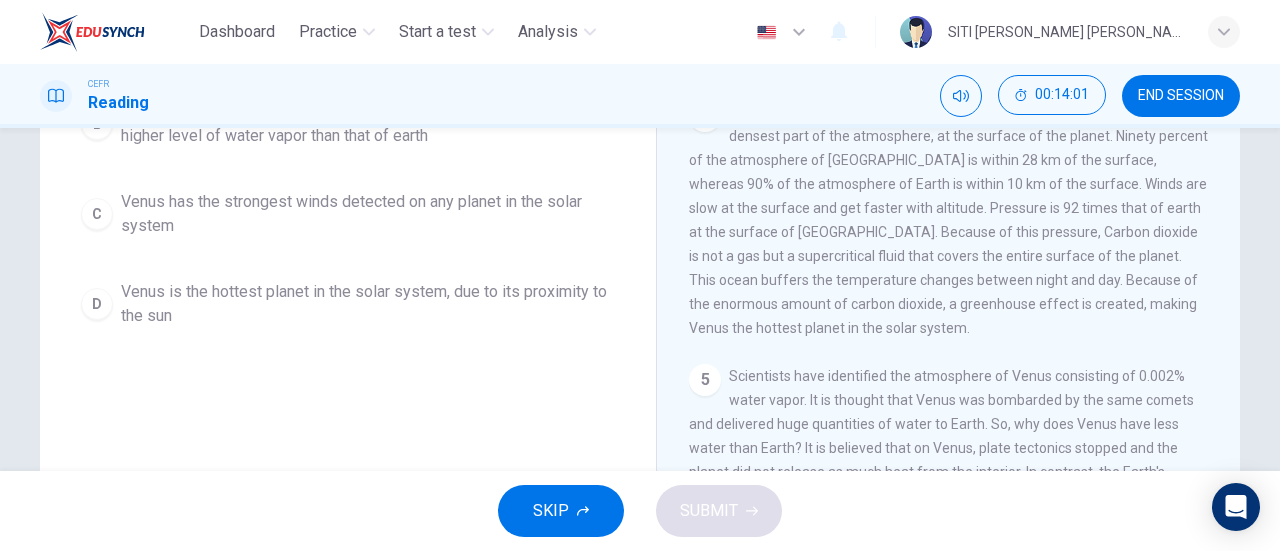 scroll, scrollTop: 0, scrollLeft: 0, axis: both 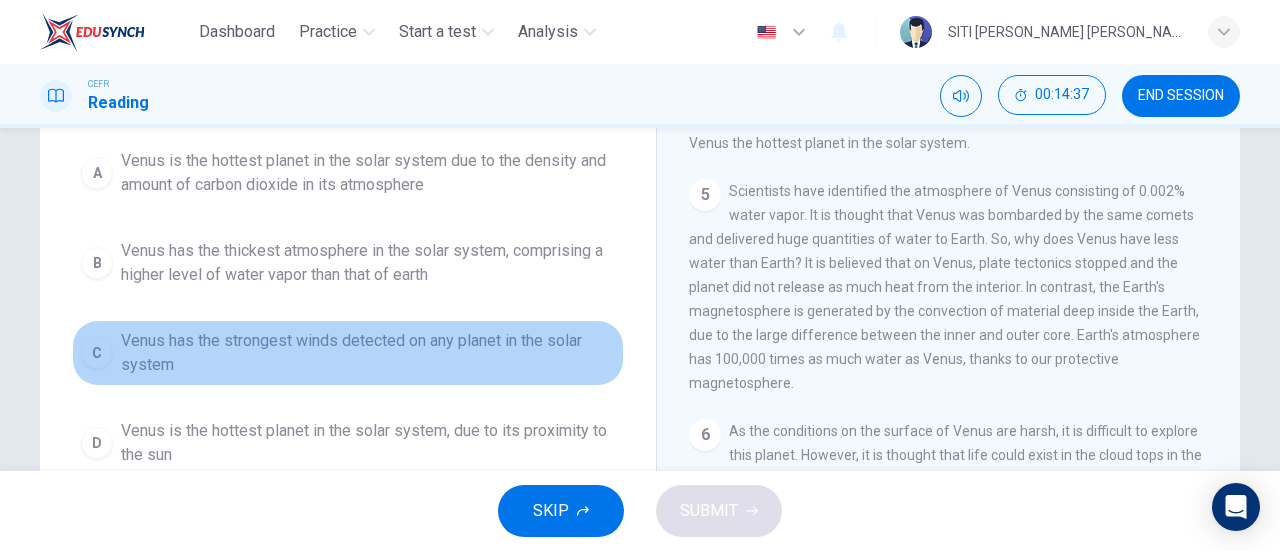 click on "Venus has the strongest winds detected on any planet in the solar system" at bounding box center (368, 353) 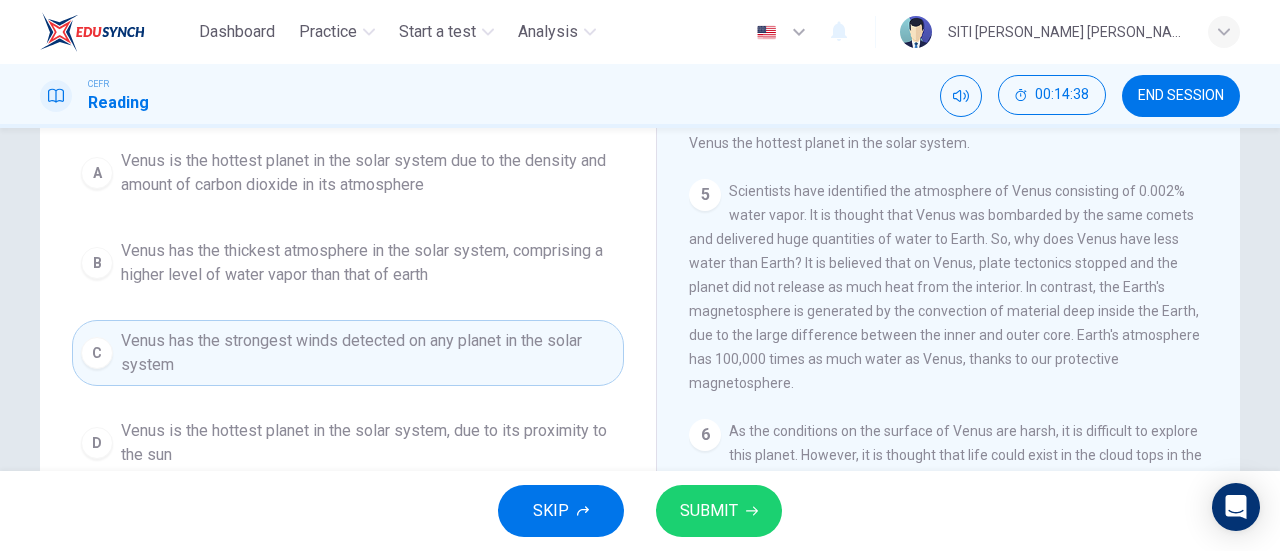 click on "SUBMIT" at bounding box center (719, 511) 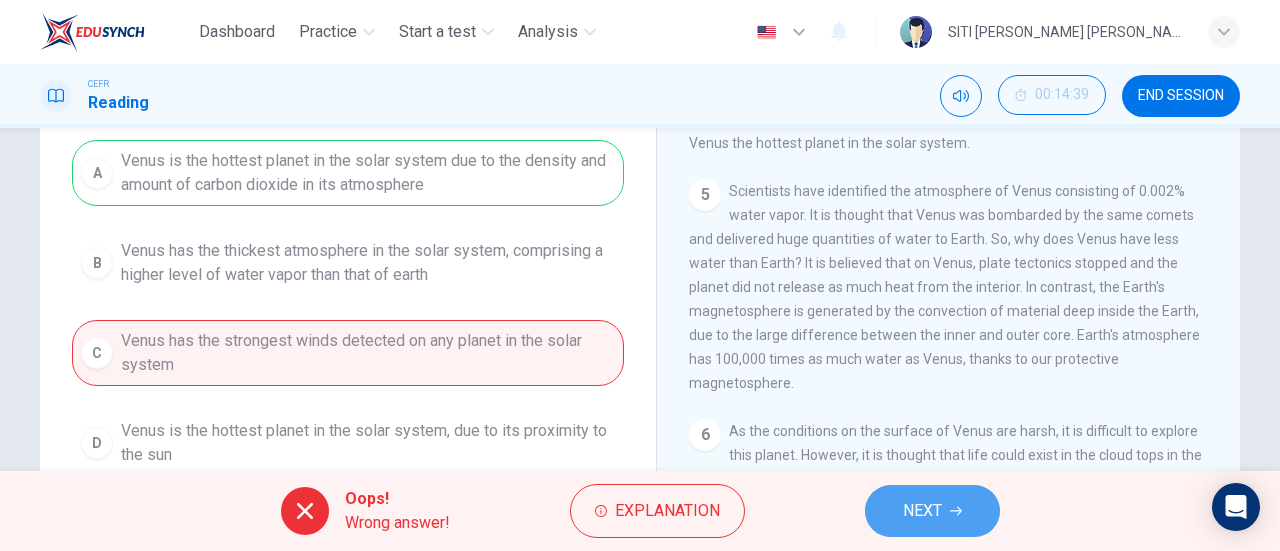 click on "NEXT" at bounding box center (932, 511) 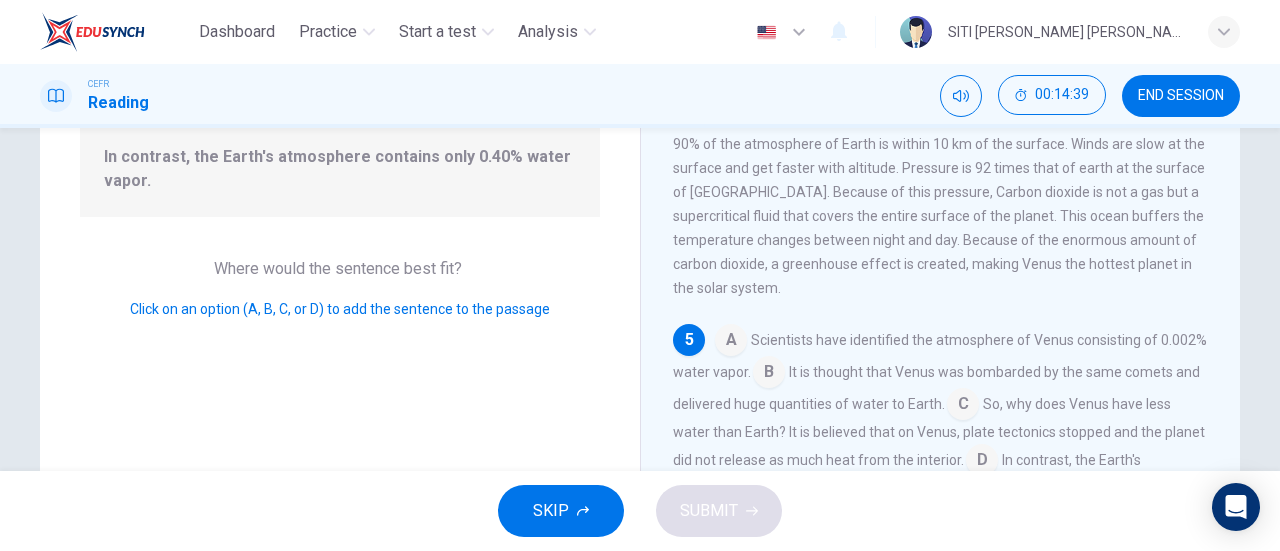 scroll, scrollTop: 734, scrollLeft: 0, axis: vertical 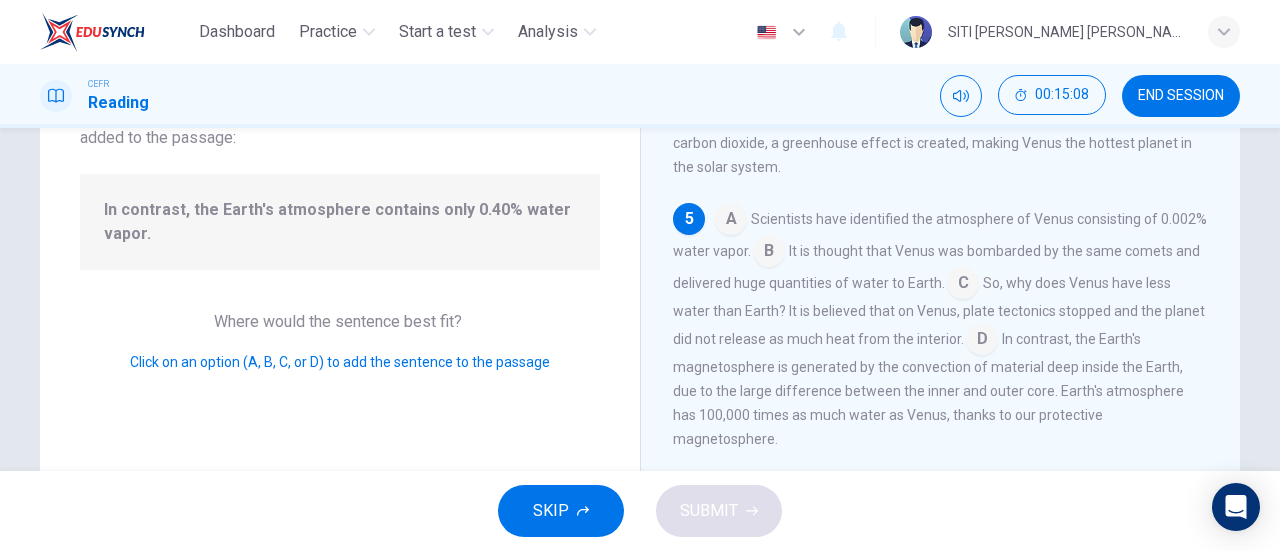 click at bounding box center [963, 285] 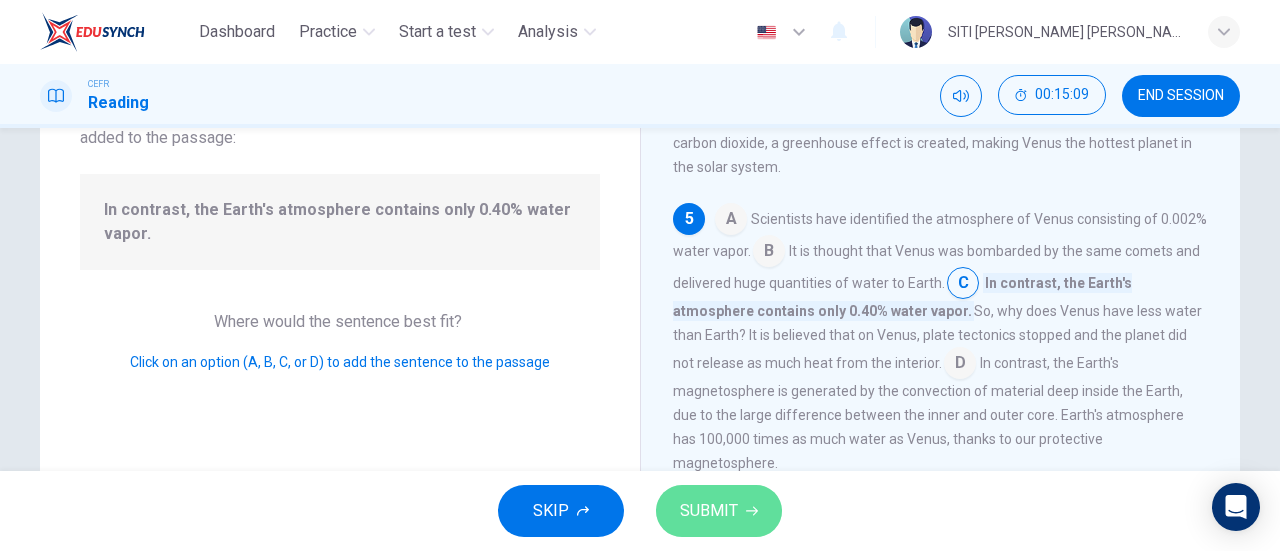 click on "SUBMIT" at bounding box center [709, 511] 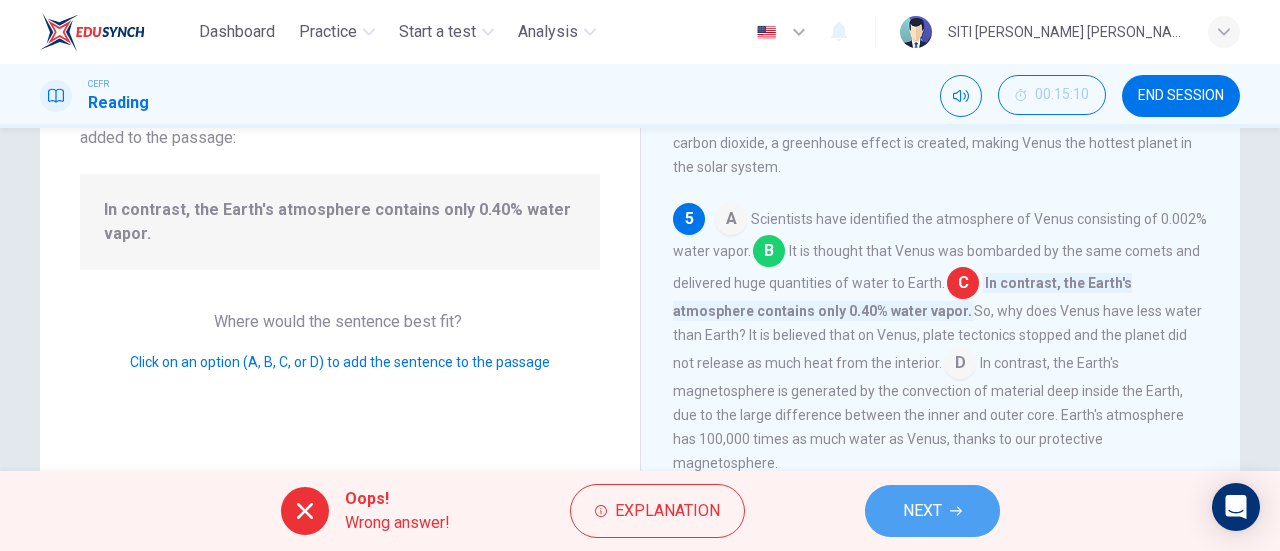 click on "NEXT" at bounding box center (932, 511) 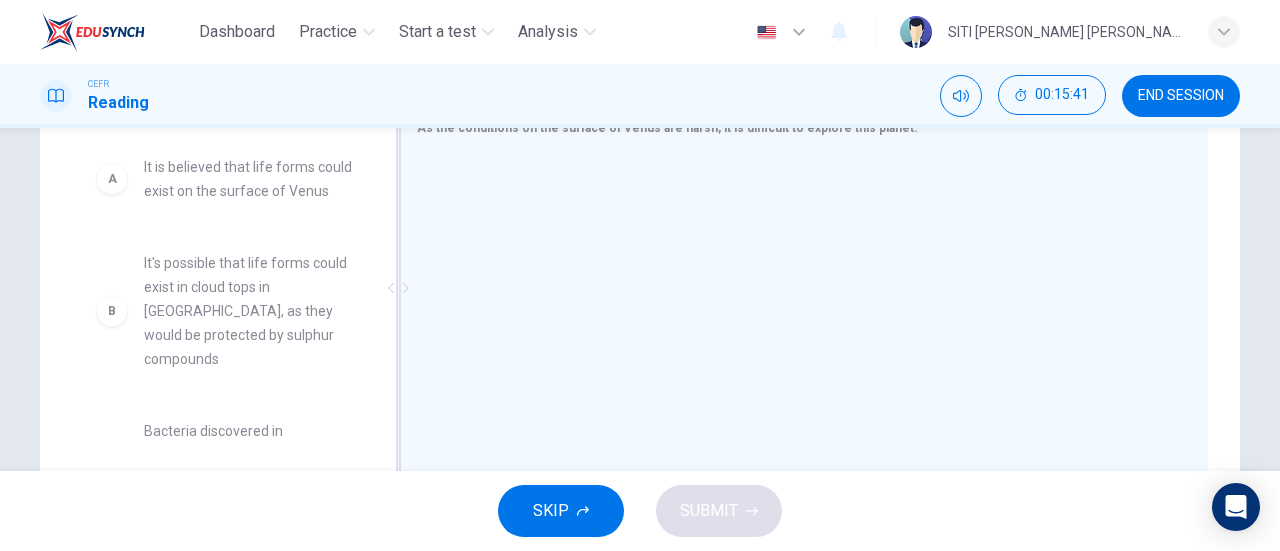 scroll, scrollTop: 393, scrollLeft: 0, axis: vertical 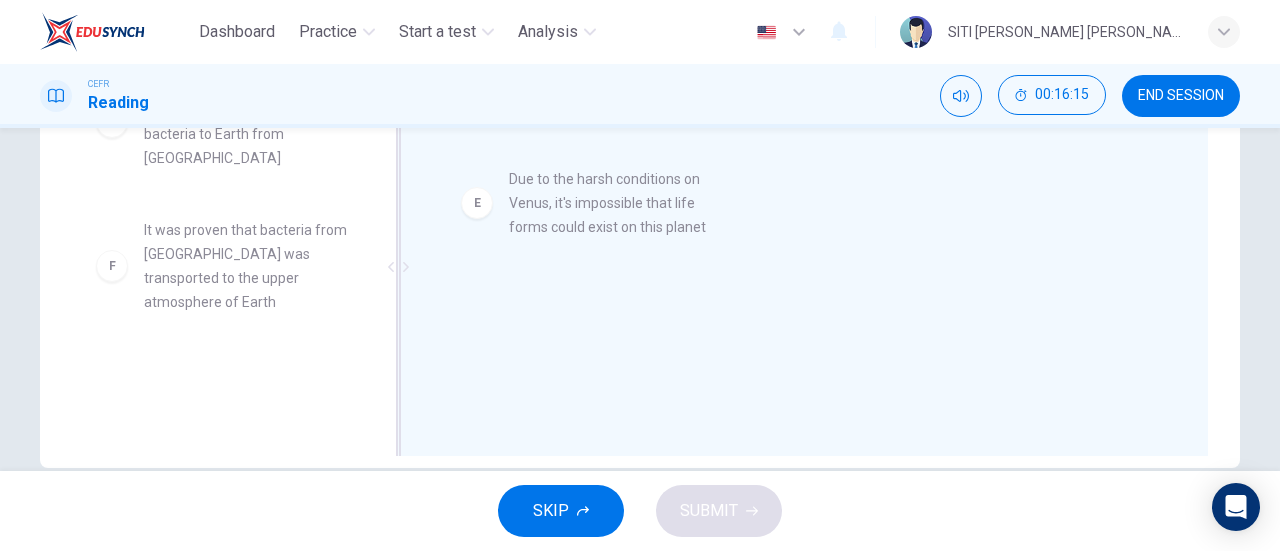 drag, startPoint x: 255, startPoint y: 265, endPoint x: 716, endPoint y: 201, distance: 465.42133 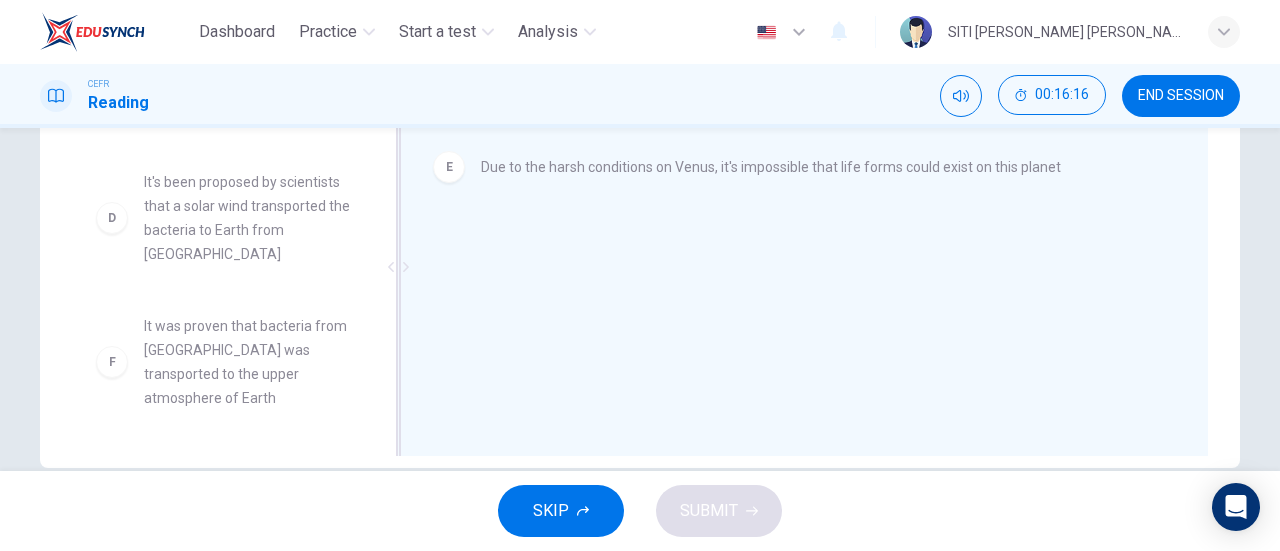 scroll, scrollTop: 372, scrollLeft: 0, axis: vertical 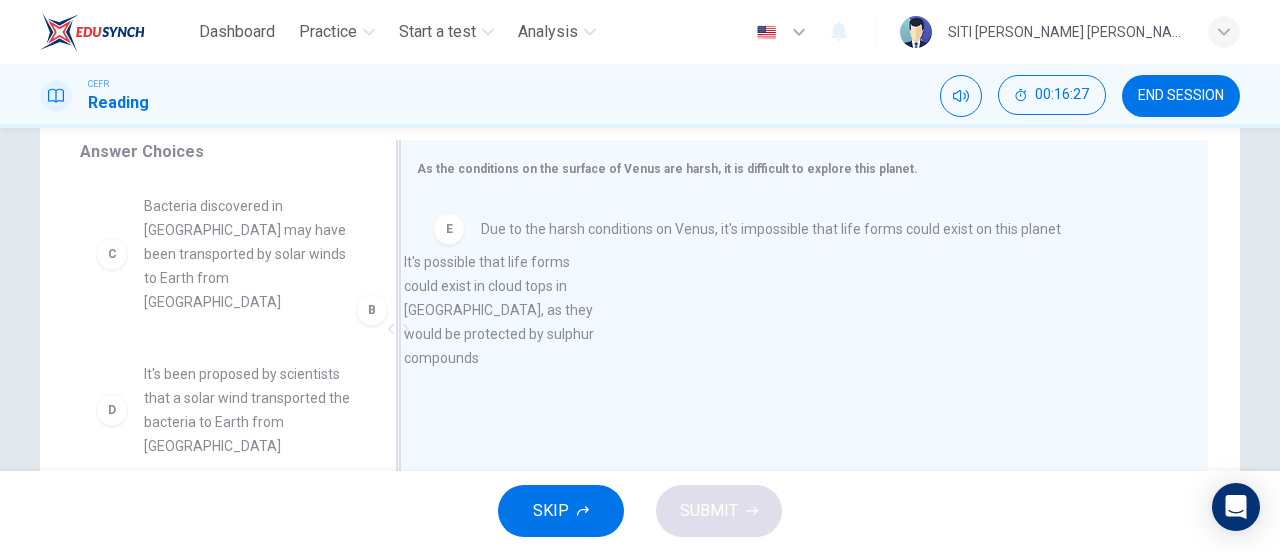 drag, startPoint x: 237, startPoint y: 337, endPoint x: 562, endPoint y: 362, distance: 325.9601 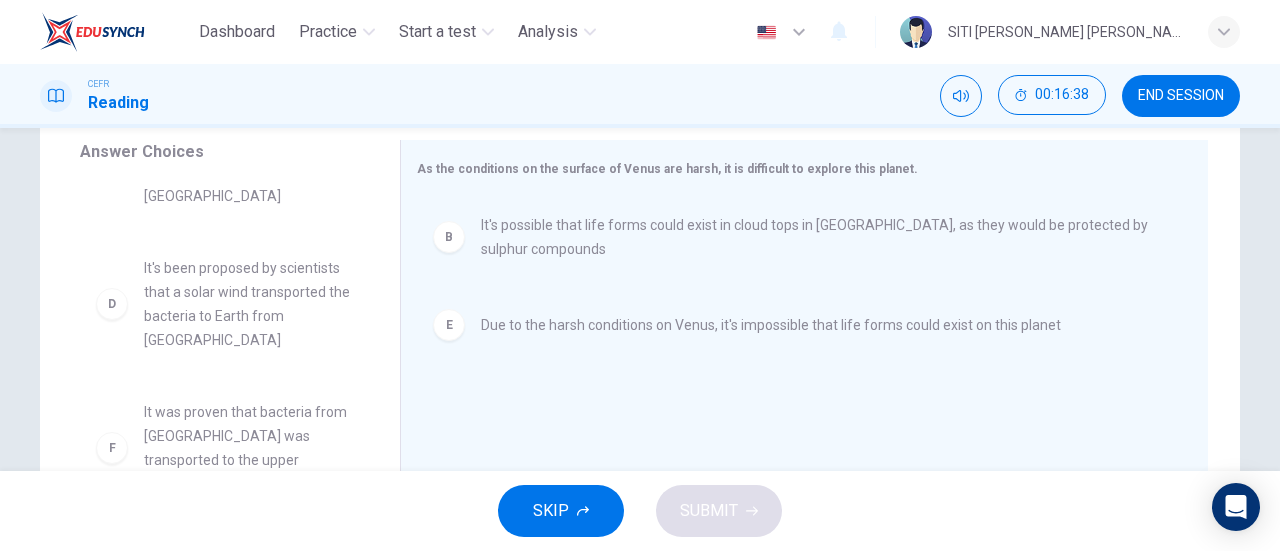 scroll, scrollTop: 0, scrollLeft: 0, axis: both 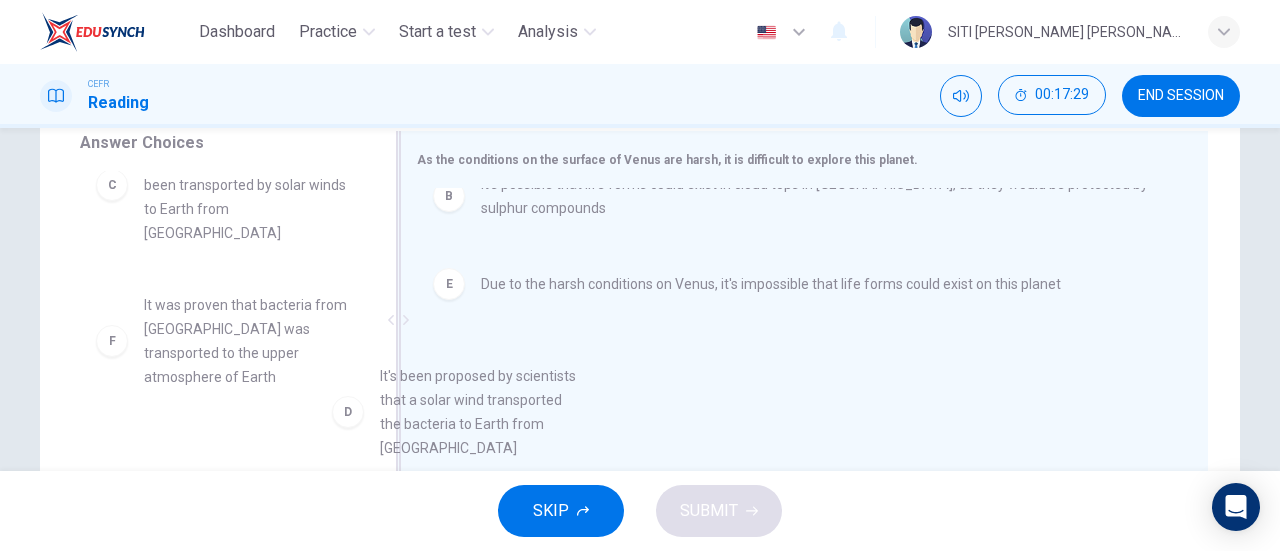 drag, startPoint x: 311, startPoint y: 315, endPoint x: 581, endPoint y: 394, distance: 281.3201 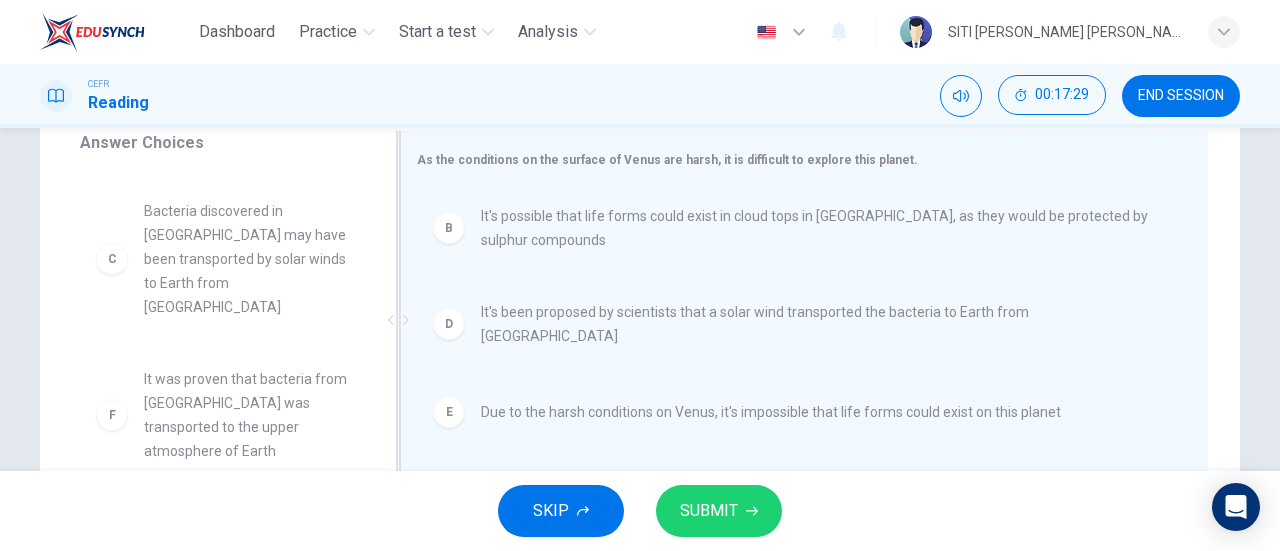 scroll, scrollTop: 0, scrollLeft: 0, axis: both 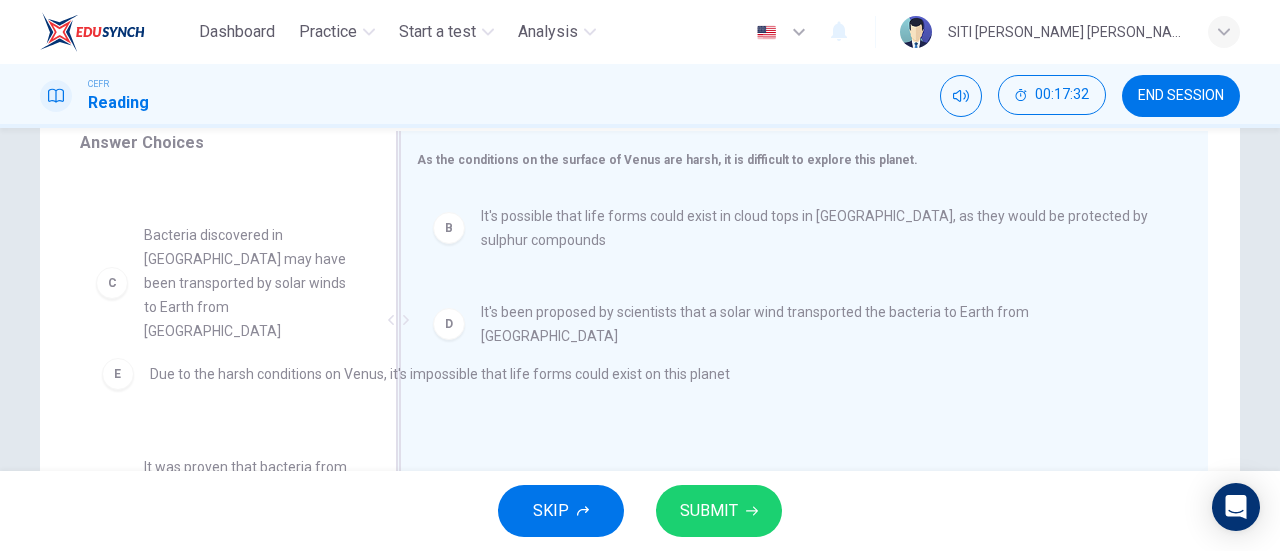 drag, startPoint x: 635, startPoint y: 401, endPoint x: 283, endPoint y: 374, distance: 353.034 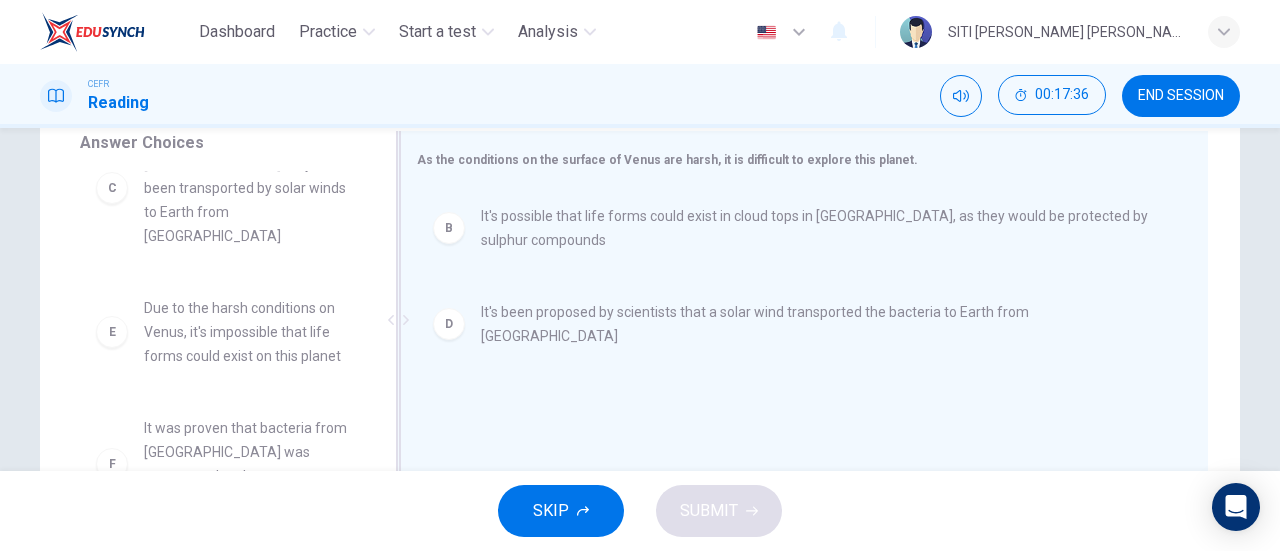 scroll, scrollTop: 156, scrollLeft: 0, axis: vertical 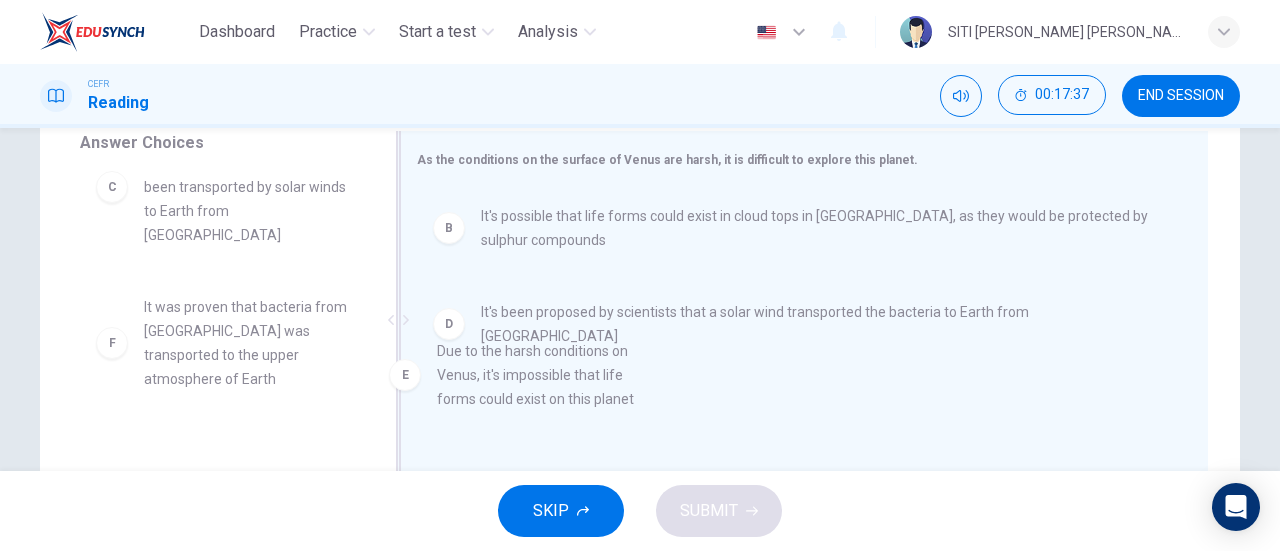 drag, startPoint x: 248, startPoint y: 346, endPoint x: 560, endPoint y: 389, distance: 314.9492 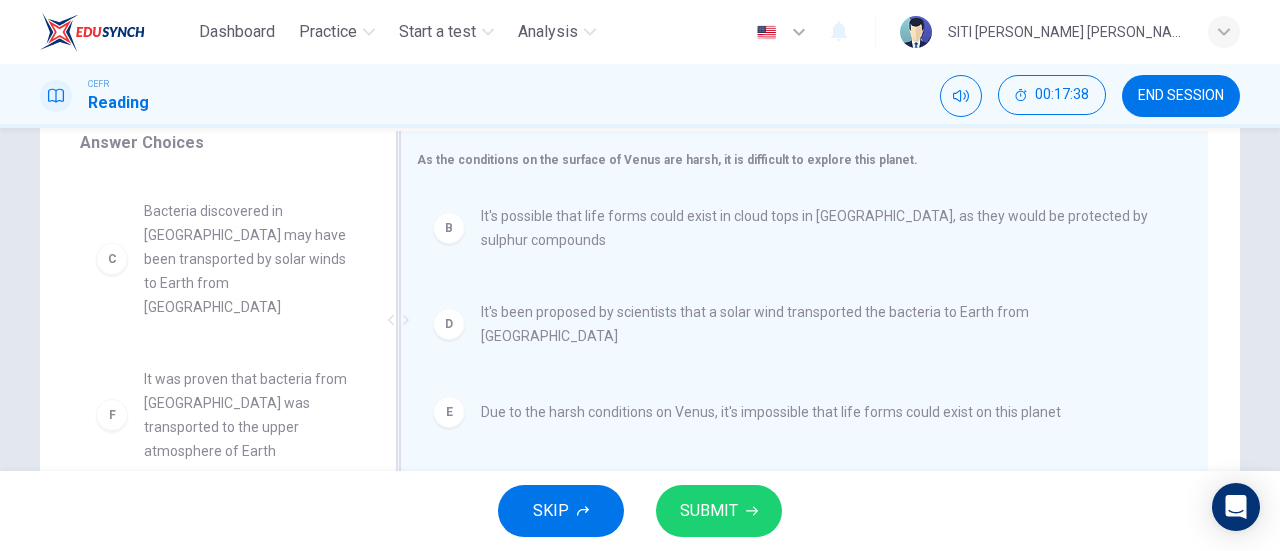 scroll, scrollTop: 60, scrollLeft: 0, axis: vertical 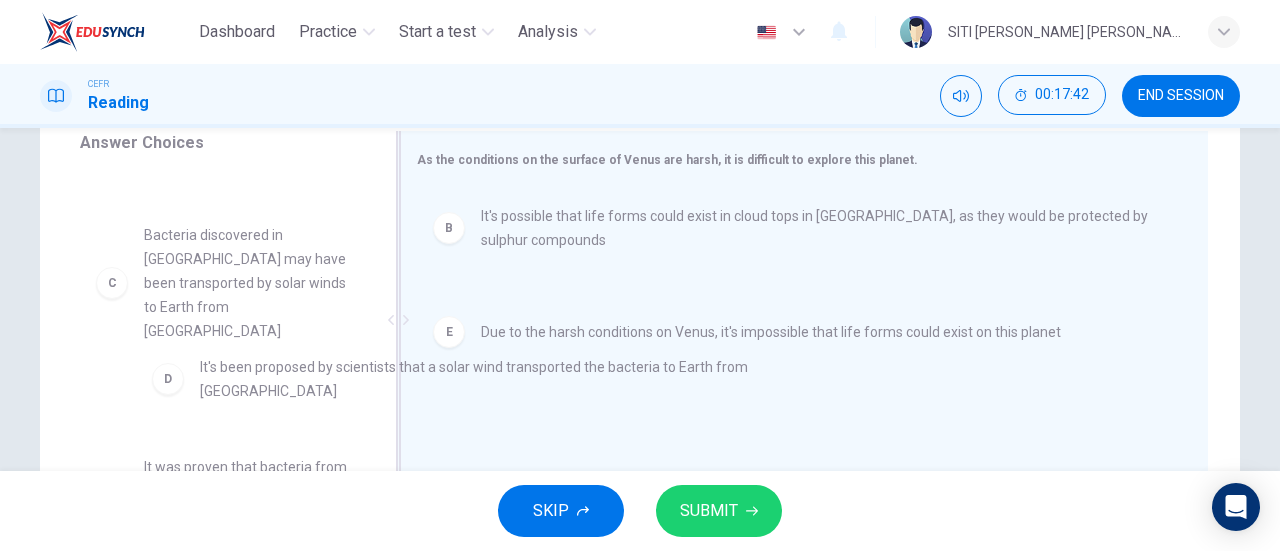 drag, startPoint x: 601, startPoint y: 326, endPoint x: 299, endPoint y: 379, distance: 306.6154 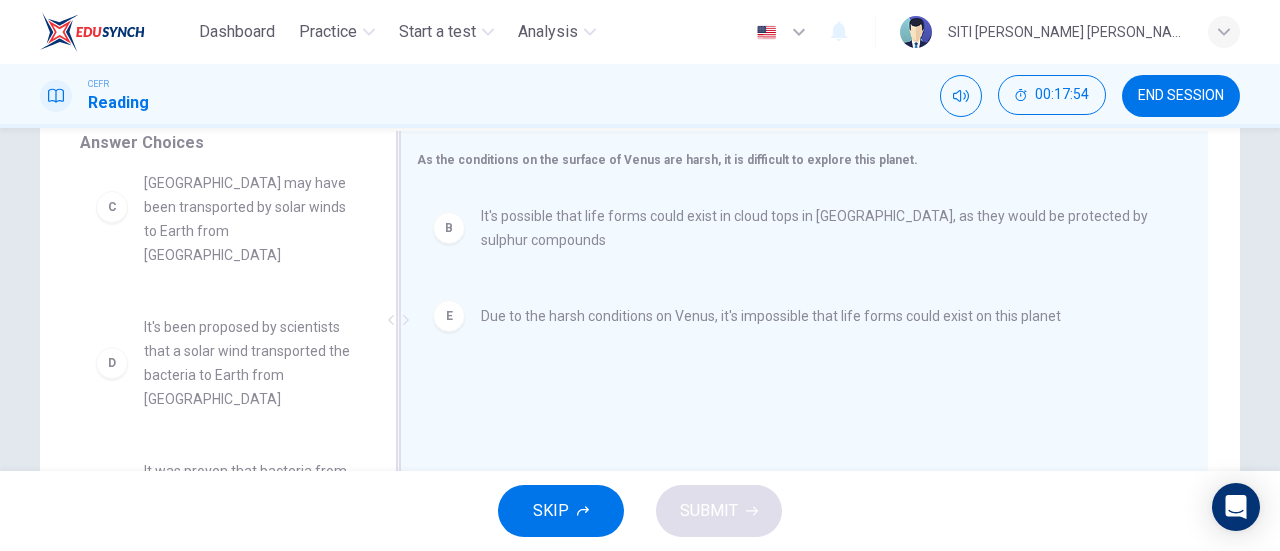 scroll, scrollTop: 138, scrollLeft: 0, axis: vertical 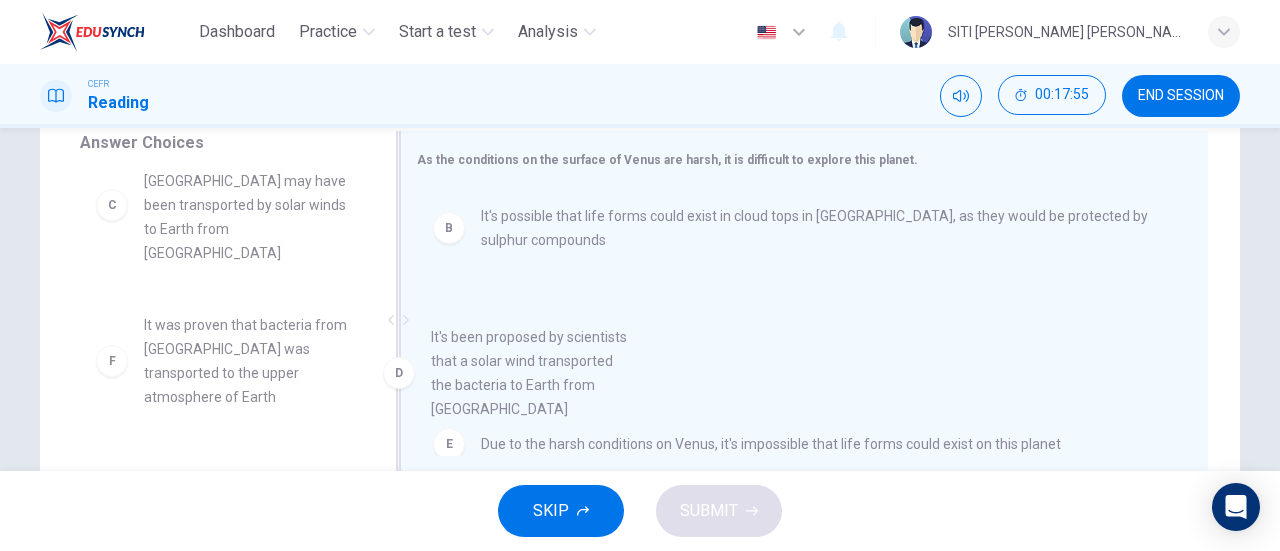 drag, startPoint x: 259, startPoint y: 366, endPoint x: 568, endPoint y: 378, distance: 309.2329 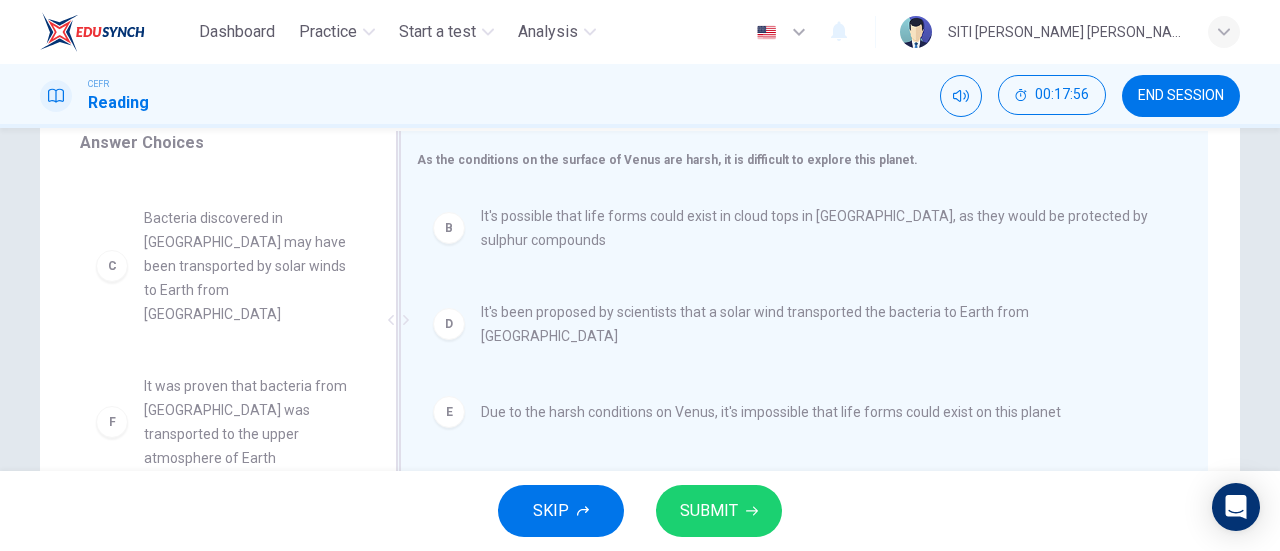 scroll, scrollTop: 60, scrollLeft: 0, axis: vertical 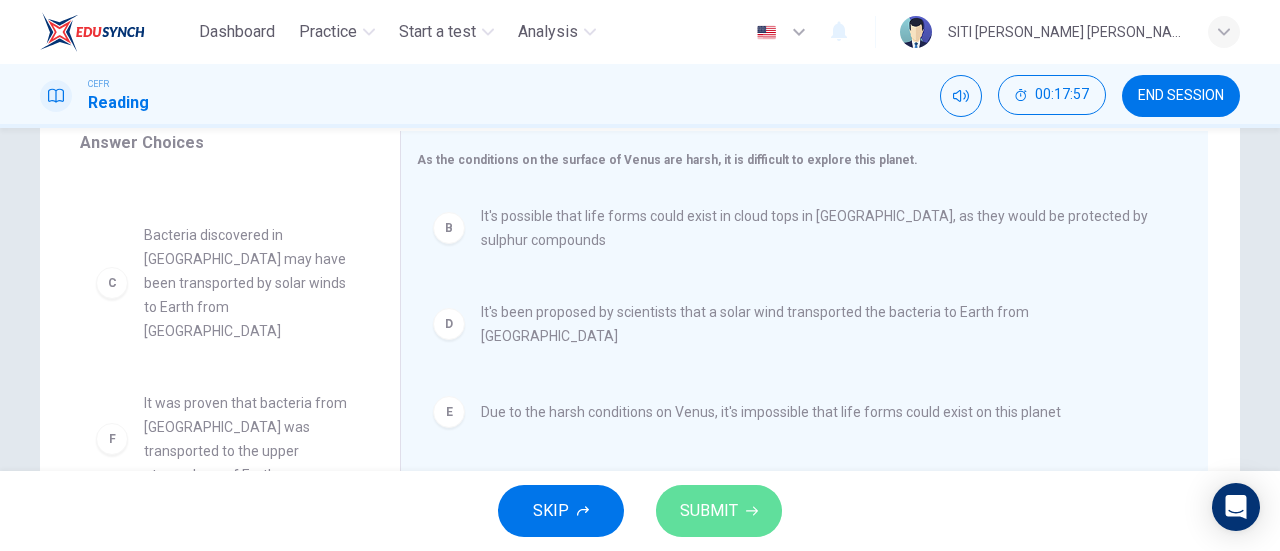 click on "SUBMIT" at bounding box center (719, 511) 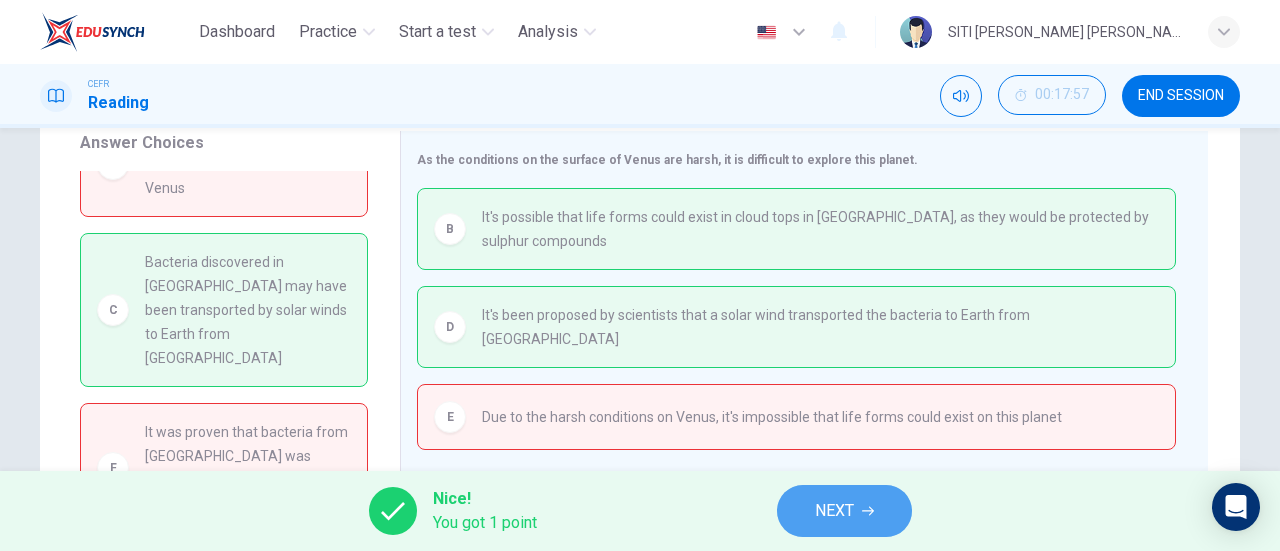 click on "NEXT" at bounding box center (834, 511) 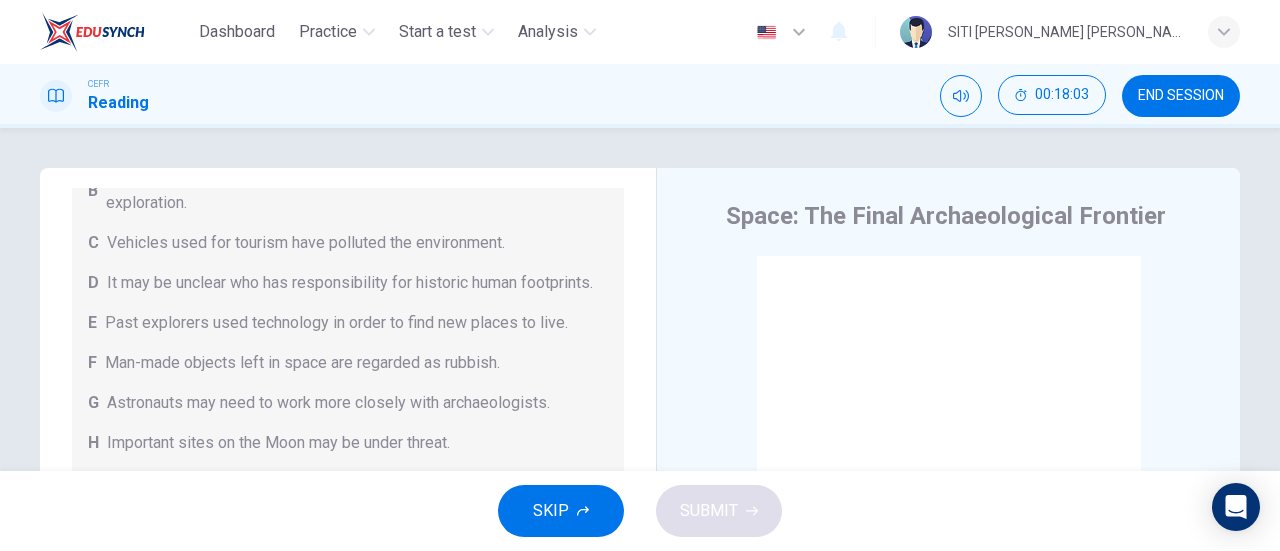 scroll, scrollTop: 0, scrollLeft: 0, axis: both 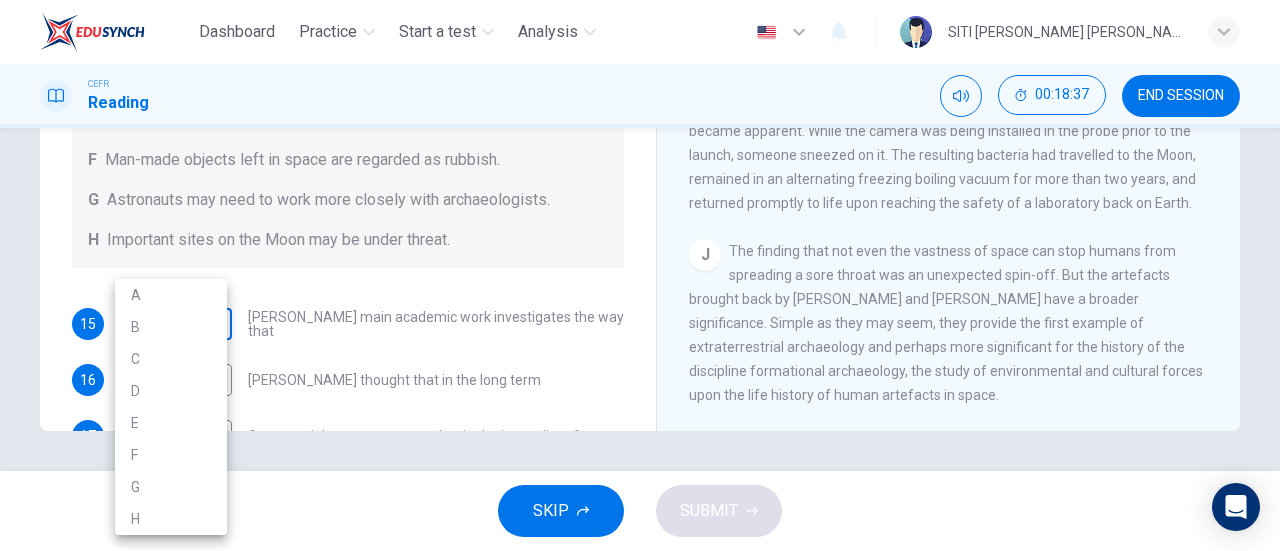 click on "Dashboard Practice Start a test Analysis English en ​ SITI [PERSON_NAME] [PERSON_NAME] CEFR Reading 00:18:37 END SESSION Questions 15 - 20 Complete each sentence with the correct ending  A-H  from the box below.
Write the correct letter  A-H  in the boxes below. A Activities of tourists and scientists have harmed the environment. B Some sites in space could be important in the history of space exploration. C Vehicles used for tourism have polluted the environment. D It may be unclear who has responsibility for historic human footprints. E Past explorers used technology in order to find new places to live. F Man-made objects left in space are regarded as rubbish. G Astronauts may need to work more closely with archaeologists. H Important sites on the Moon may be under threat. 15 ​ ​ [PERSON_NAME] main academic work investigates the way that 16 ​ ​ [PERSON_NAME] thought that in the long term 17 ​ ​ Commercial pressures mean that in the immediate future 18 ​ ​ 19 ​ ​ 20 ​ ​ CLICK TO ZOOM A B" at bounding box center (640, 275) 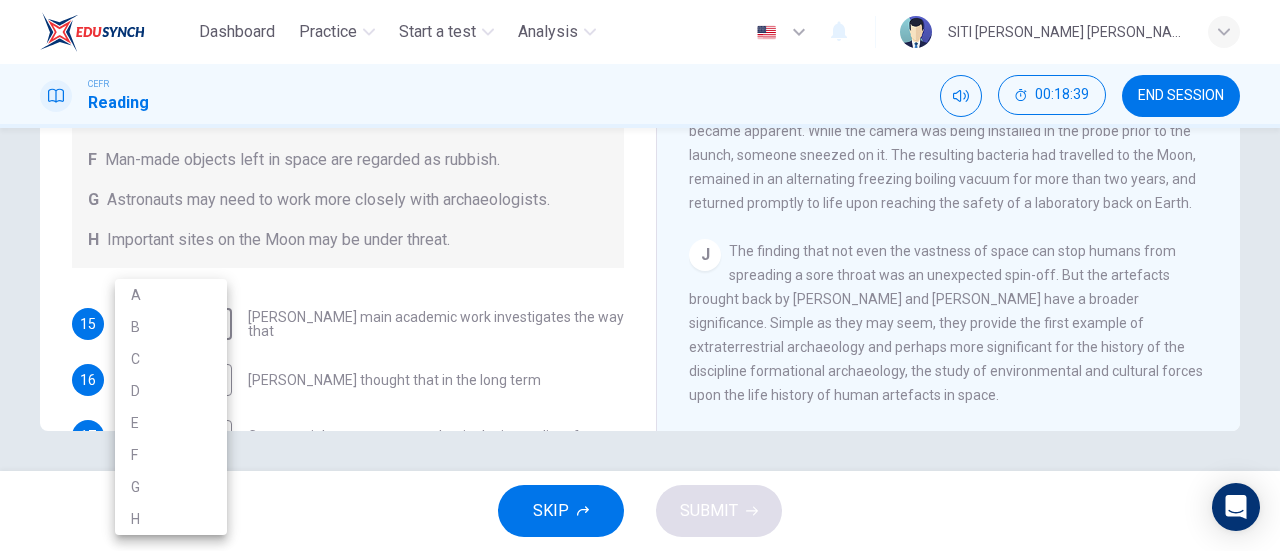 click at bounding box center [640, 275] 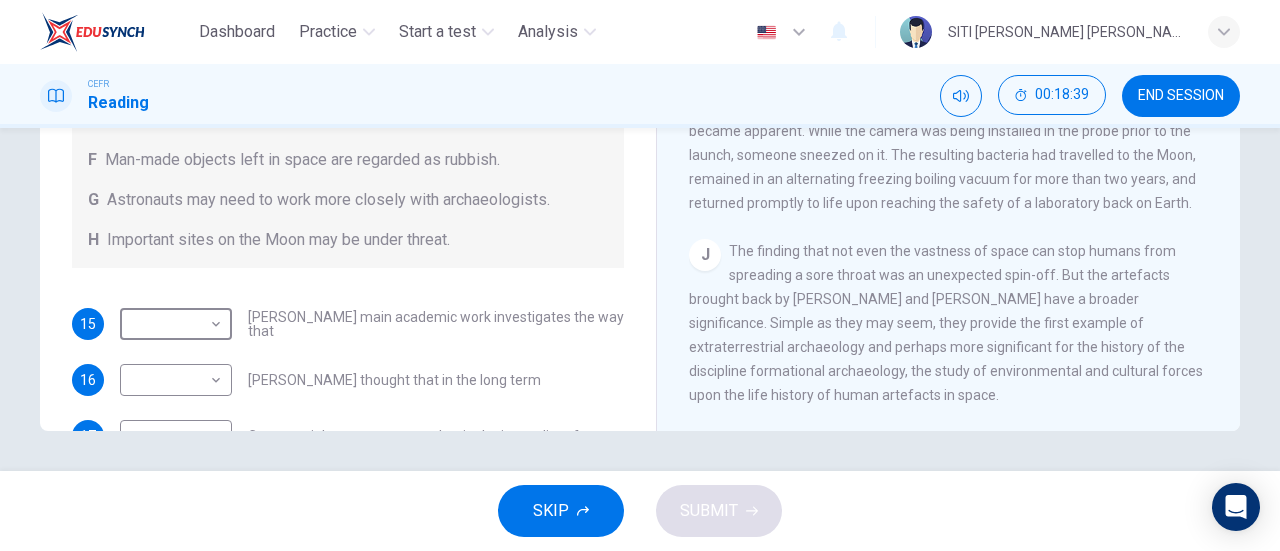 scroll, scrollTop: 0, scrollLeft: 0, axis: both 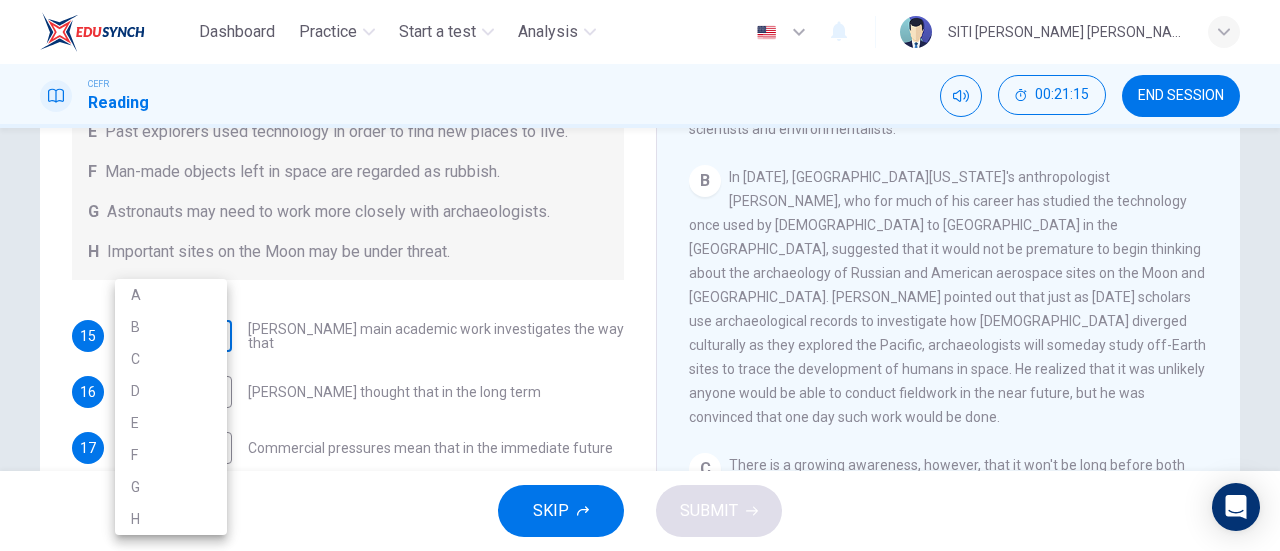 click on "Dashboard Practice Start a test Analysis English en ​ SITI [PERSON_NAME] [PERSON_NAME] CEFR Reading 00:21:15 END SESSION Questions 15 - 20 Complete each sentence with the correct ending  A-H  from the box below.
Write the correct letter  A-H  in the boxes below. A Activities of tourists and scientists have harmed the environment. B Some sites in space could be important in the history of space exploration. C Vehicles used for tourism have polluted the environment. D It may be unclear who has responsibility for historic human footprints. E Past explorers used technology in order to find new places to live. F Man-made objects left in space are regarded as rubbish. G Astronauts may need to work more closely with archaeologists. H Important sites on the Moon may be under threat. 15 ​ ​ [PERSON_NAME] main academic work investigates the way that 16 ​ ​ [PERSON_NAME] thought that in the long term 17 ​ ​ Commercial pressures mean that in the immediate future 18 ​ ​ 19 ​ ​ 20 ​ ​ CLICK TO ZOOM A B" at bounding box center (640, 275) 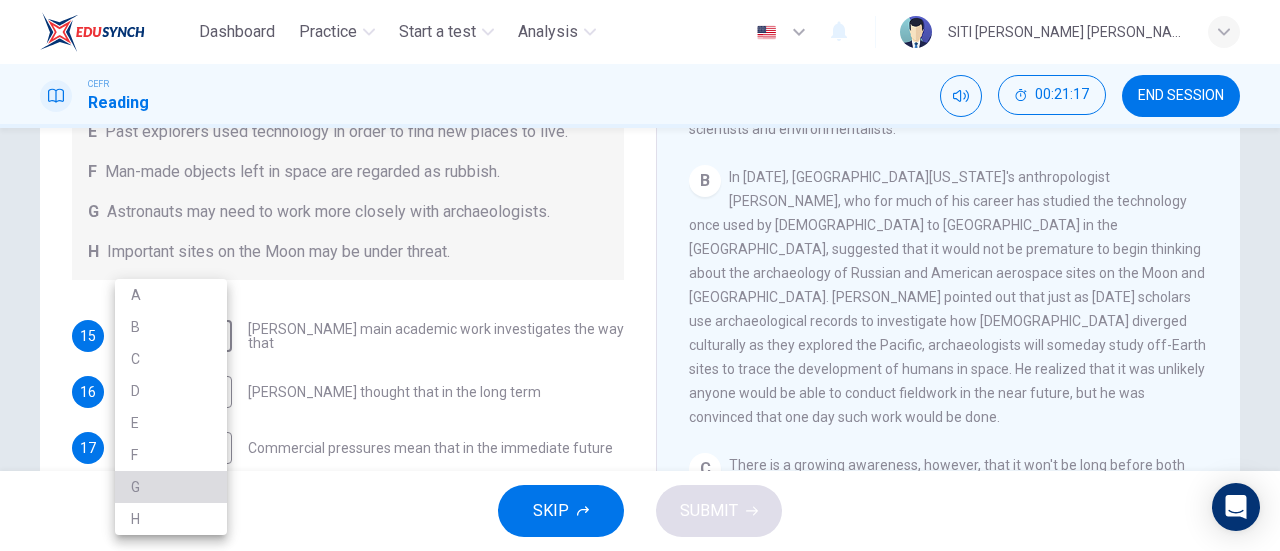 click on "G" at bounding box center (171, 487) 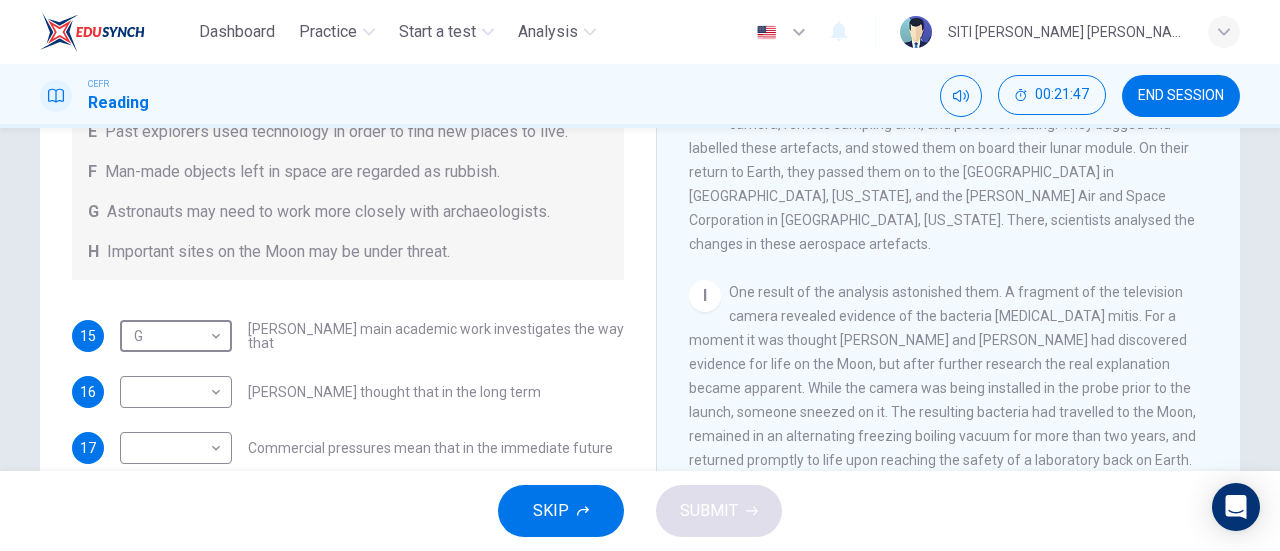 scroll, scrollTop: 1978, scrollLeft: 0, axis: vertical 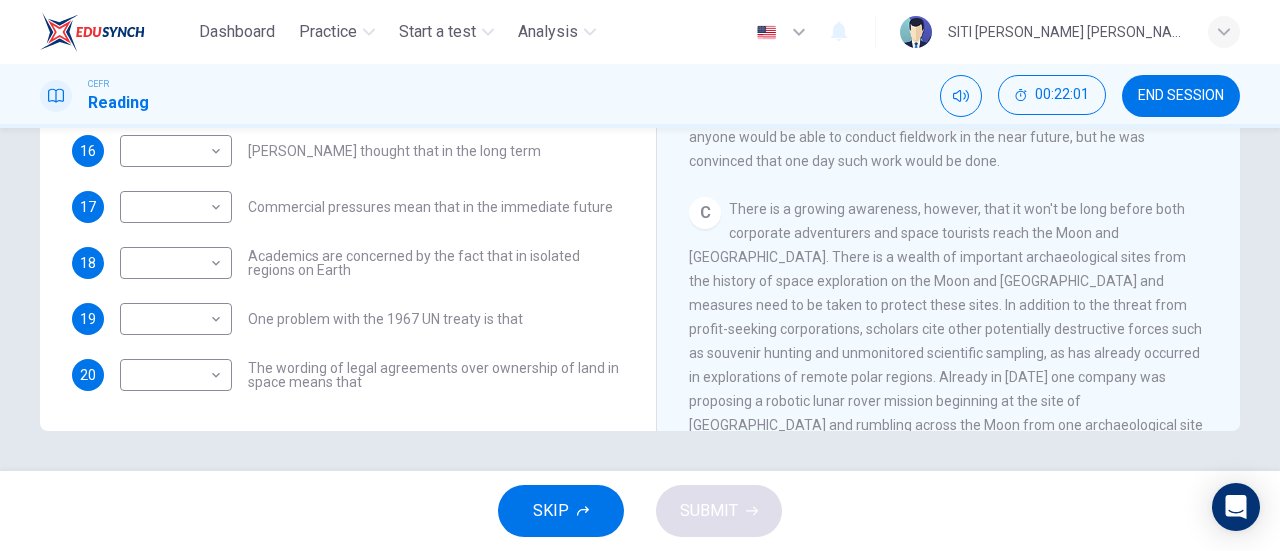 click on "There is a growing awareness, however, that it won't be long before both corporate adventurers and space tourists reach the Moon and [GEOGRAPHIC_DATA]. There is a wealth of important archaeological sites from the history of space exploration on the Moon and [GEOGRAPHIC_DATA] and measures need to be taken to protect these sites. In addition to the threat from profit-seeking corporations, scholars cite other
potentially destructive forces such as souvenir hunting and unmonitored scientific sampling, as has already occurred in explorations of remote polar regions. Already in [DATE] one company was proposing a robotic lunar rover mission beginning at the site of [GEOGRAPHIC_DATA] and rumbling across the Moon from one archaeological site to another, from the wreck of the Ranger S probe to Apollo 17's landing site. The mission, which would leave vehicle tyre-marks all over some of the most famous sites on the Moon, was promoted as a form of theme-park entertainment." at bounding box center (946, 353) 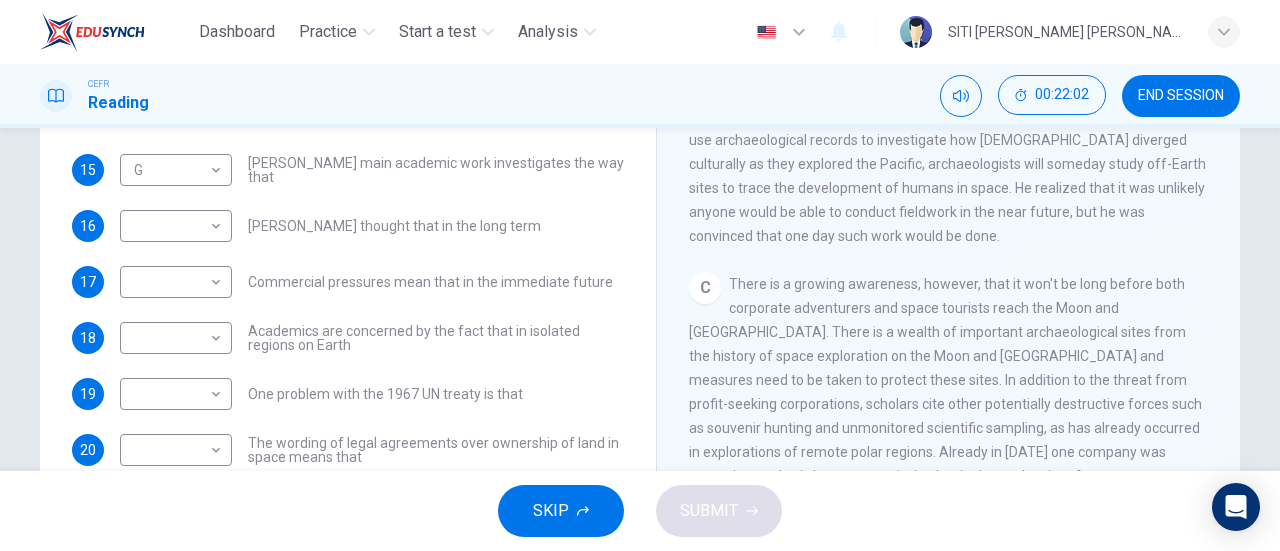 scroll, scrollTop: 356, scrollLeft: 0, axis: vertical 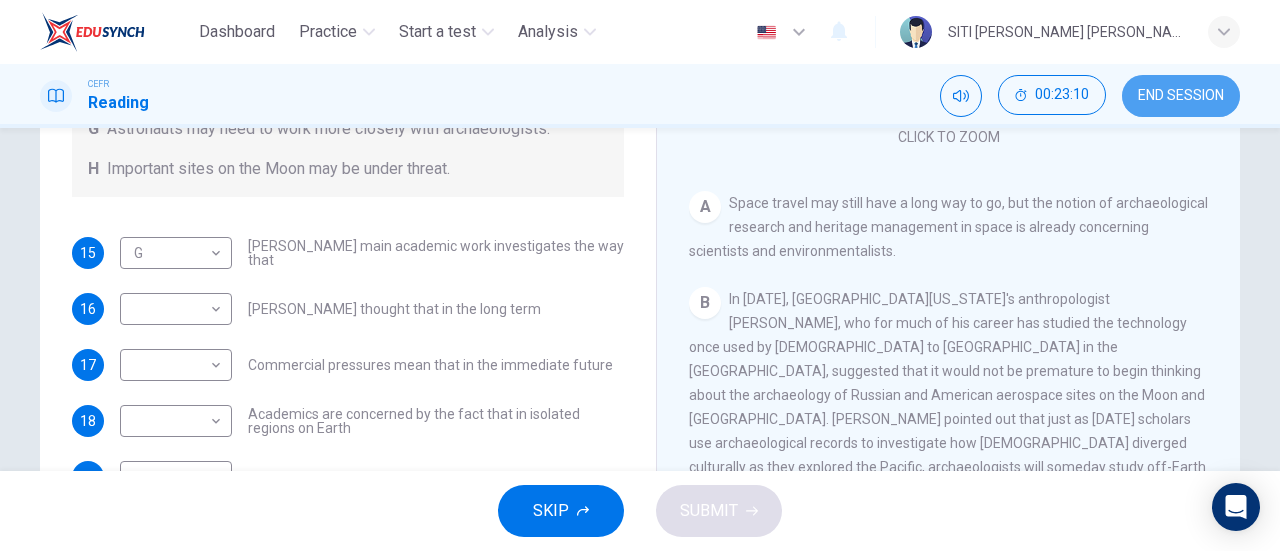 click on "END SESSION" at bounding box center [1181, 96] 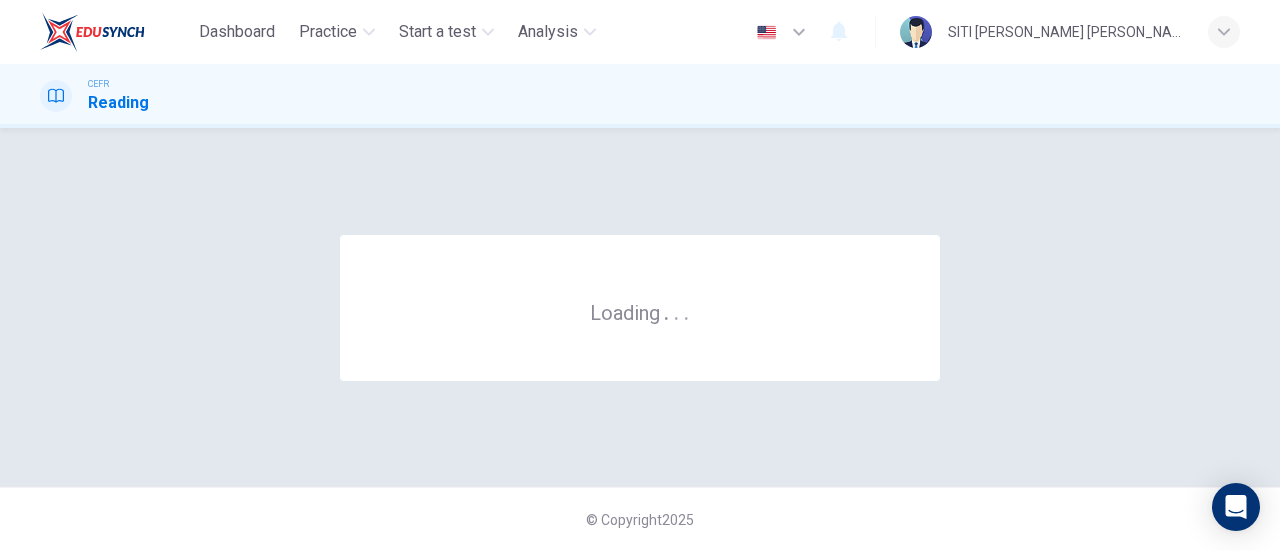 scroll, scrollTop: 0, scrollLeft: 0, axis: both 